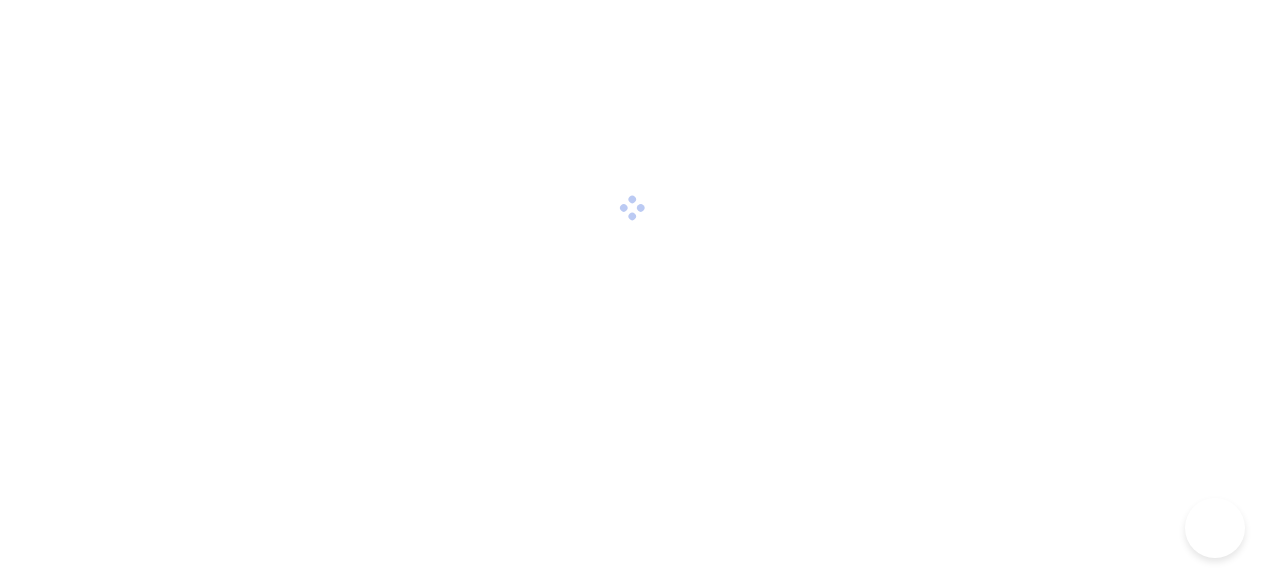 scroll, scrollTop: 0, scrollLeft: 0, axis: both 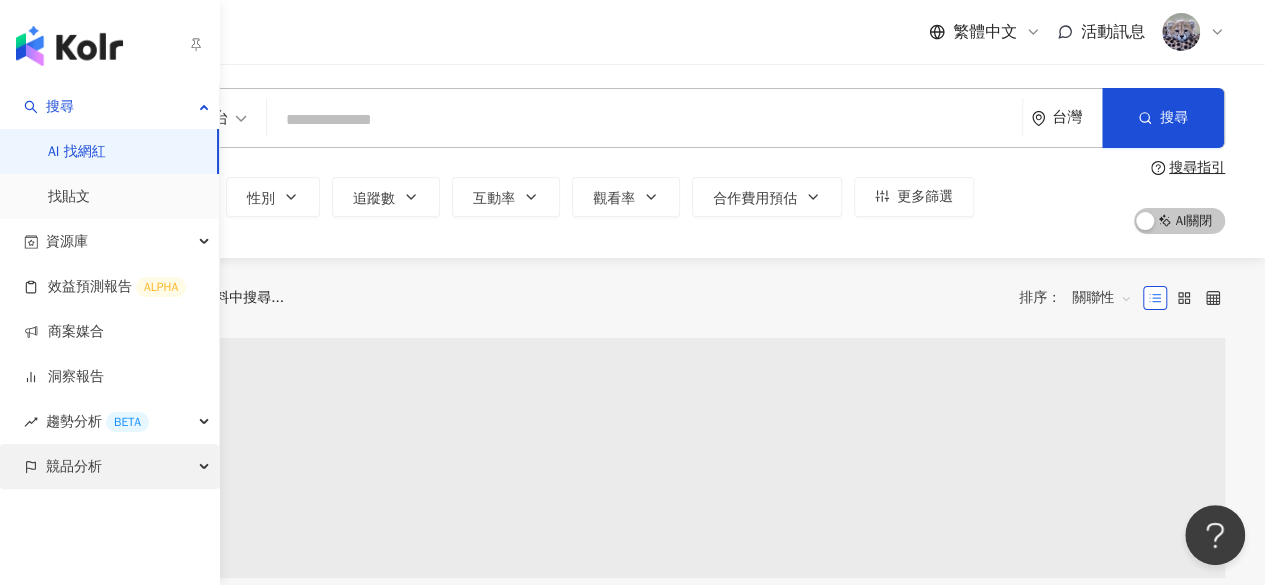 click on "競品分析" at bounding box center [74, 466] 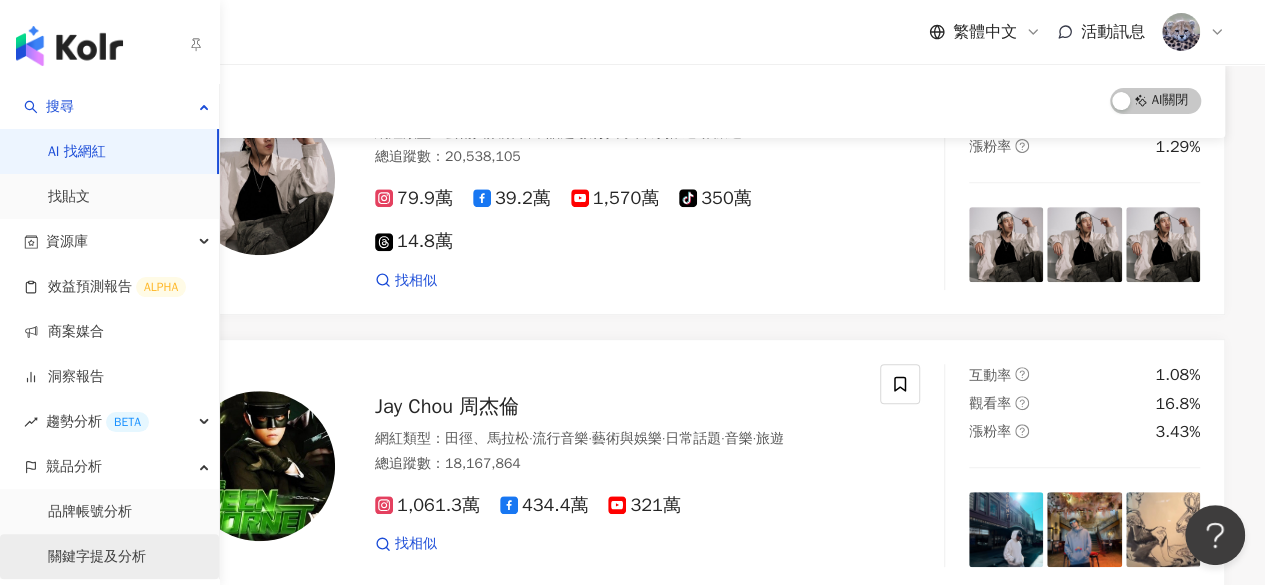 scroll, scrollTop: 300, scrollLeft: 0, axis: vertical 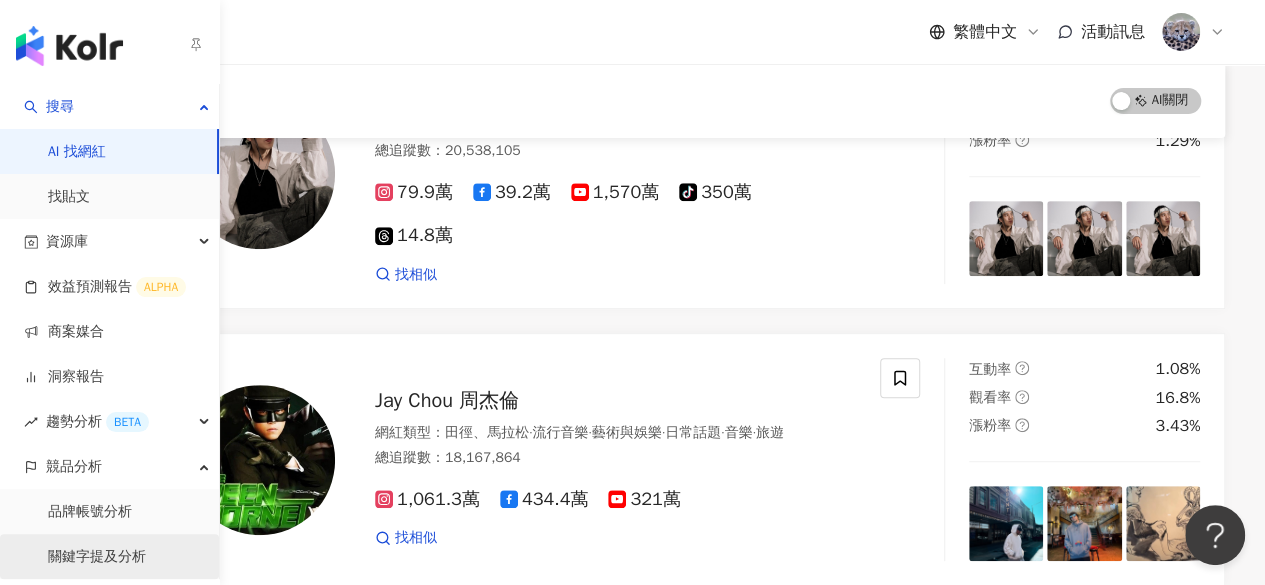 click on "關鍵字提及分析" at bounding box center [97, 557] 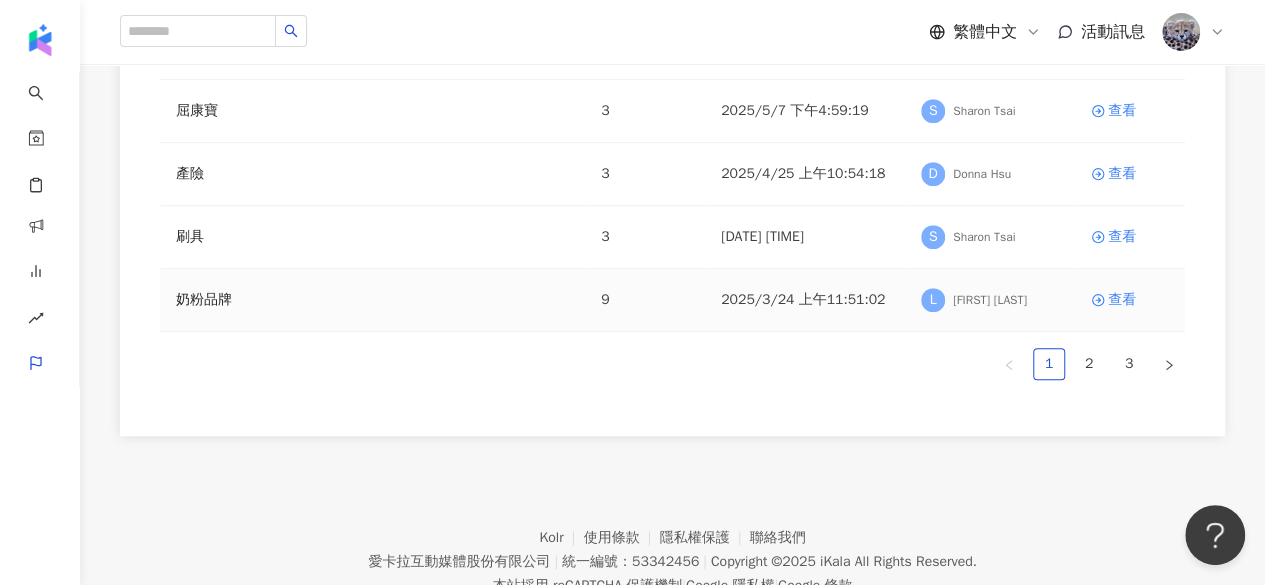 scroll, scrollTop: 588, scrollLeft: 0, axis: vertical 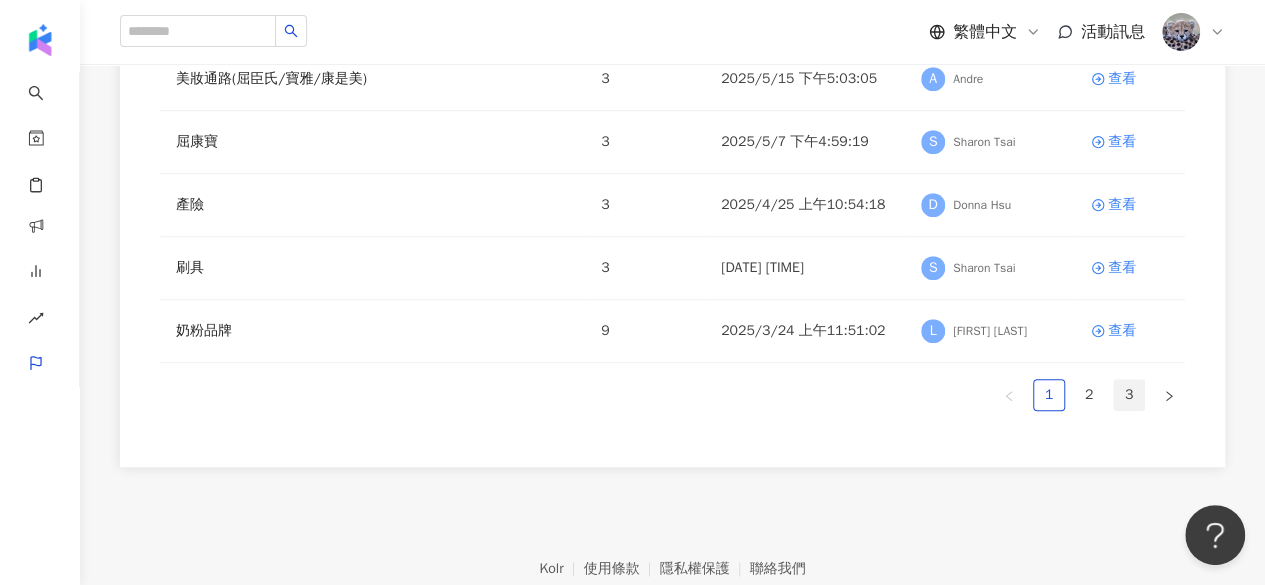click on "3" at bounding box center (1129, 395) 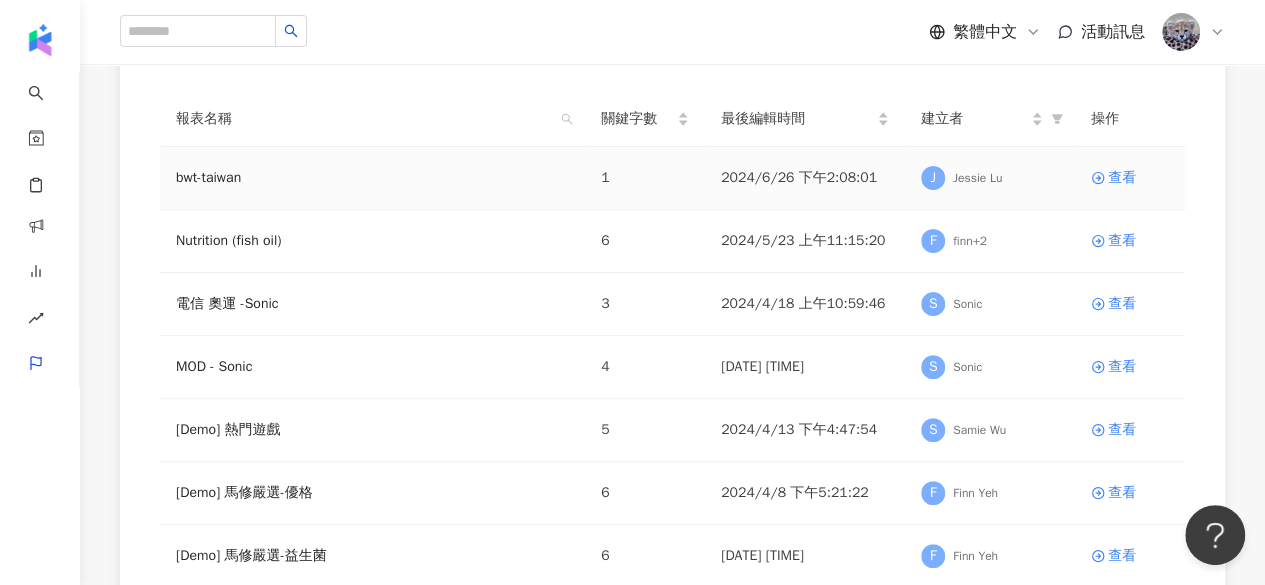 scroll, scrollTop: 100, scrollLeft: 0, axis: vertical 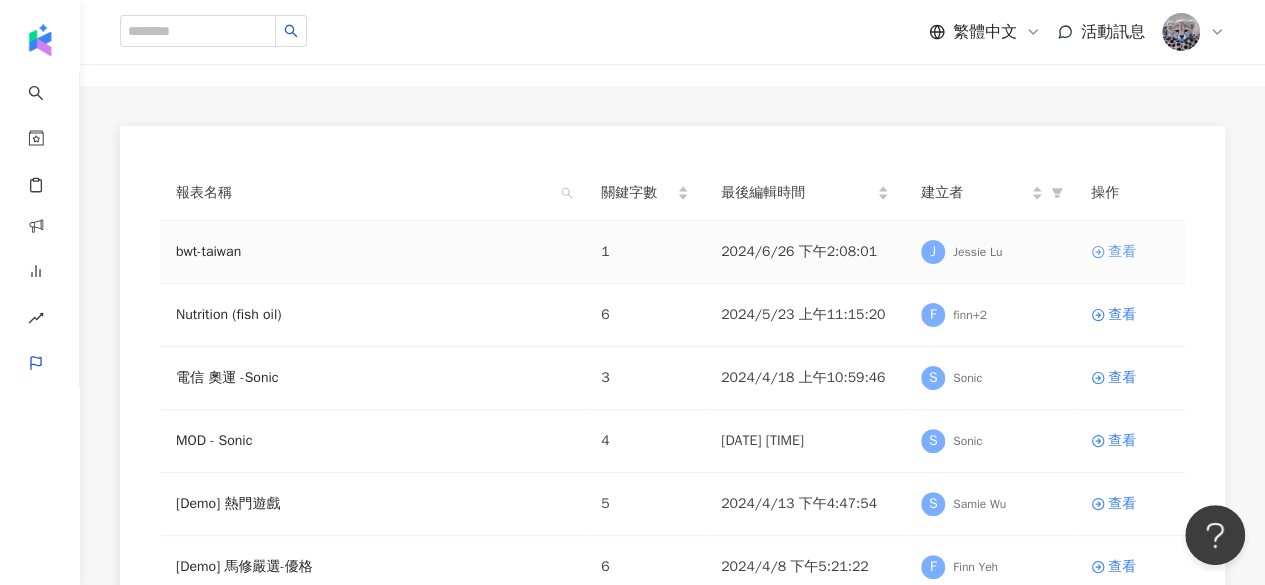 click 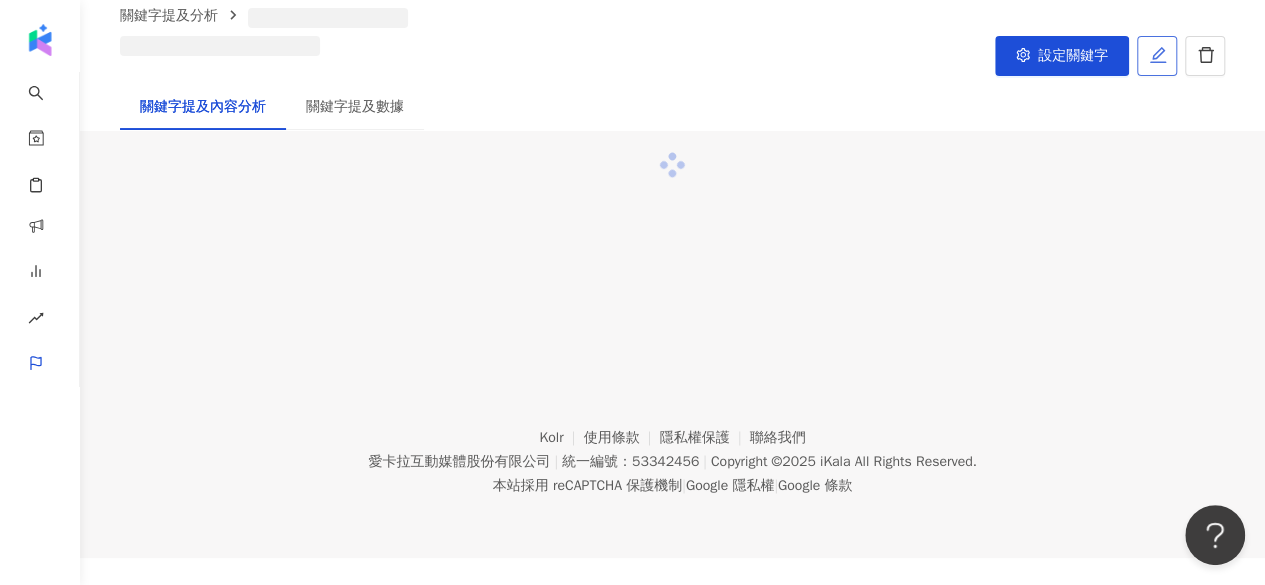 scroll, scrollTop: 0, scrollLeft: 0, axis: both 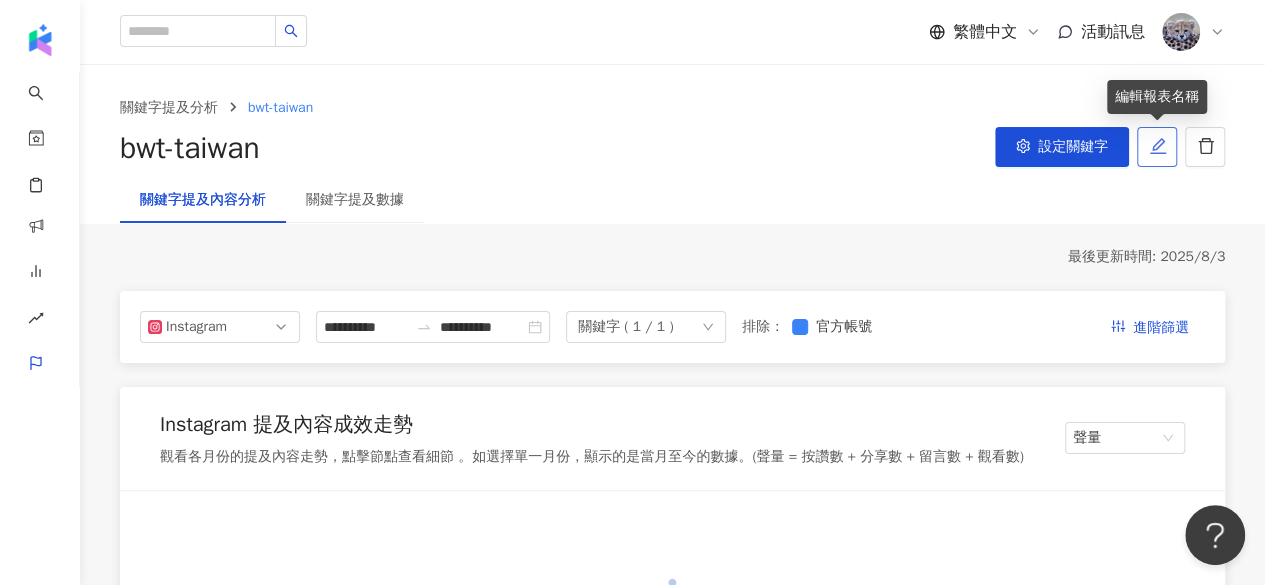 click at bounding box center [1157, 147] 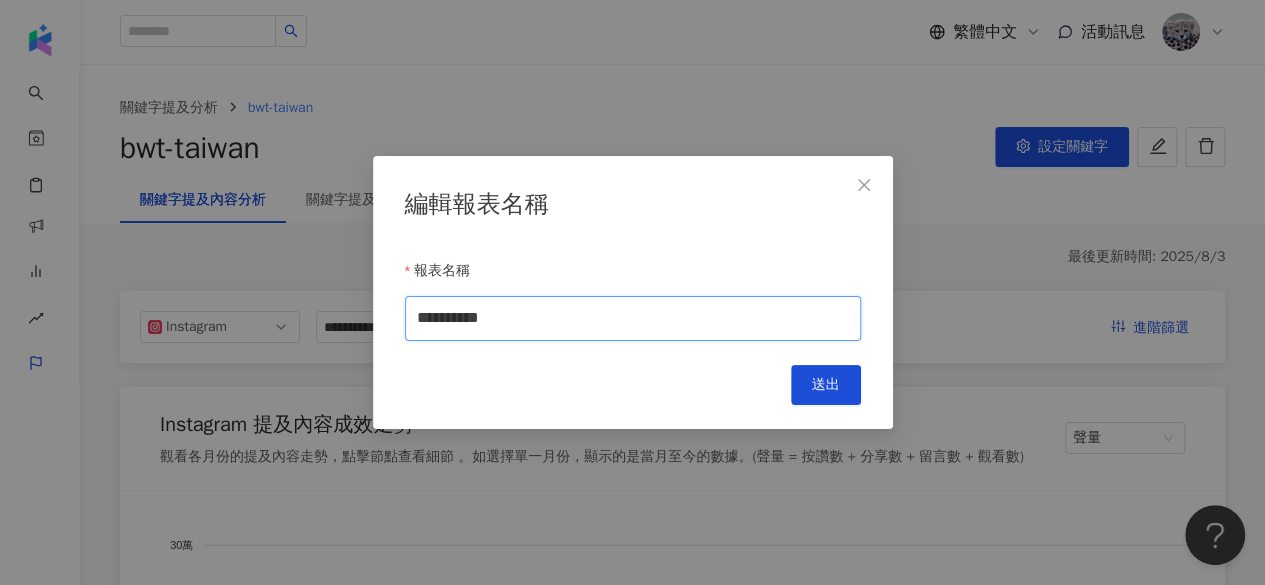 drag, startPoint x: 842, startPoint y: 332, endPoint x: 290, endPoint y: 348, distance: 552.2318 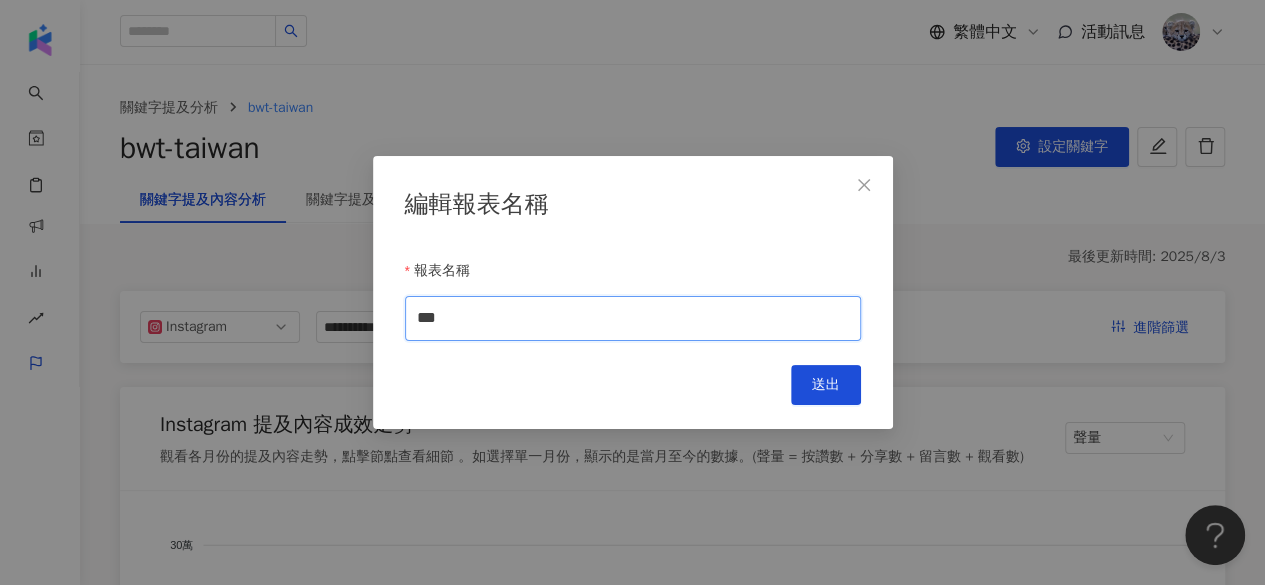type on "***" 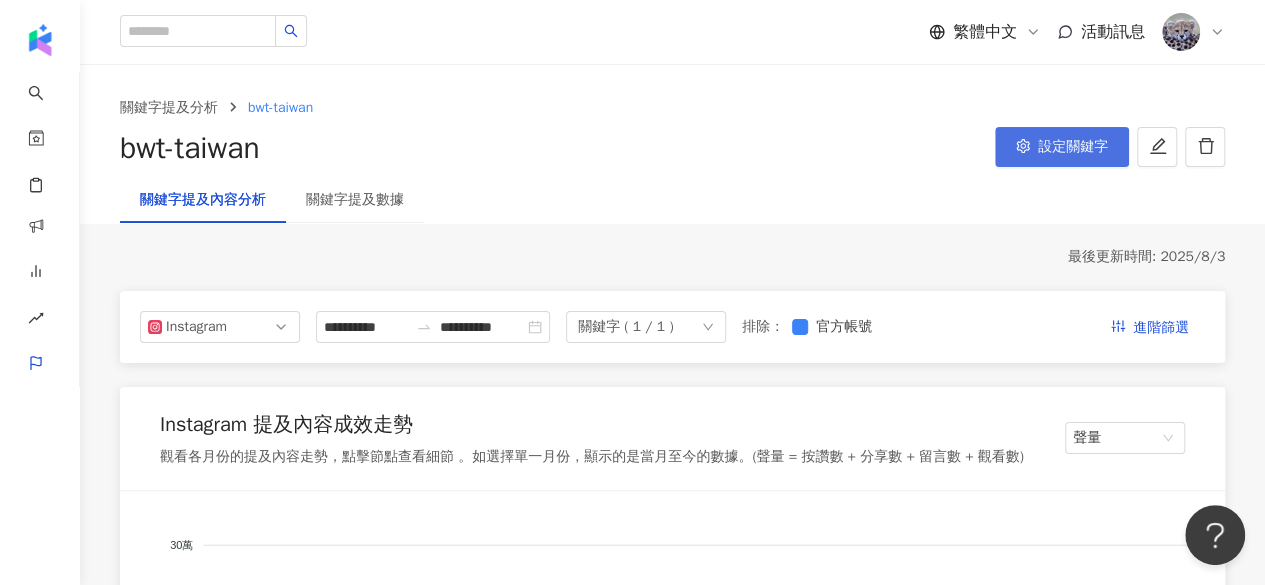 click 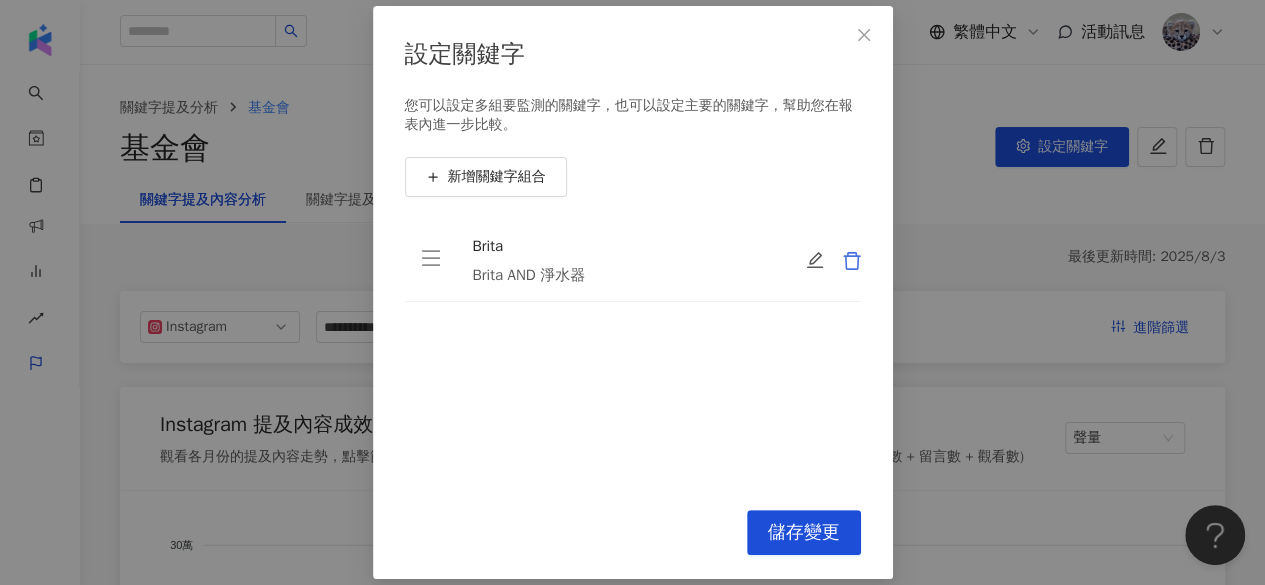 click 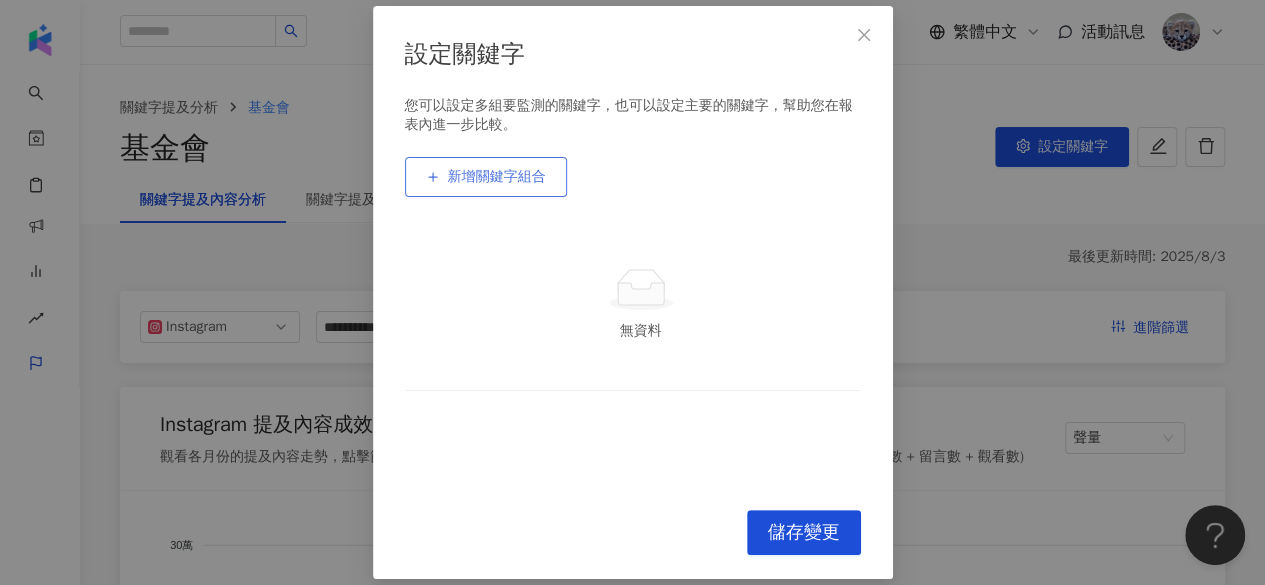 click on "新增關鍵字組合" at bounding box center [486, 177] 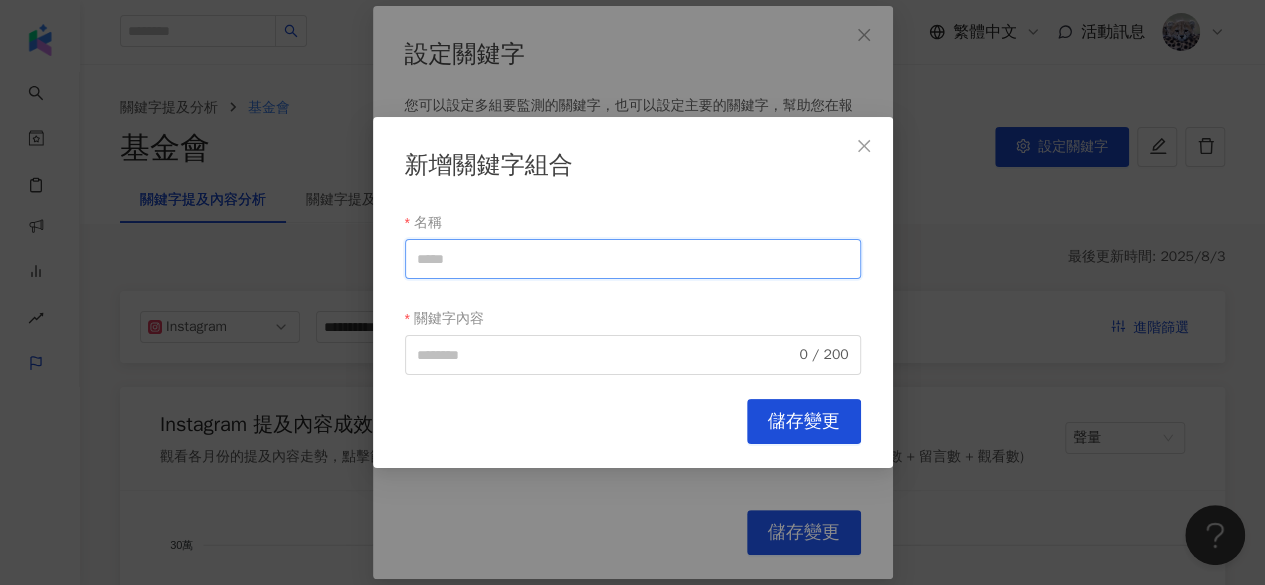 click on "名稱" at bounding box center (633, 259) 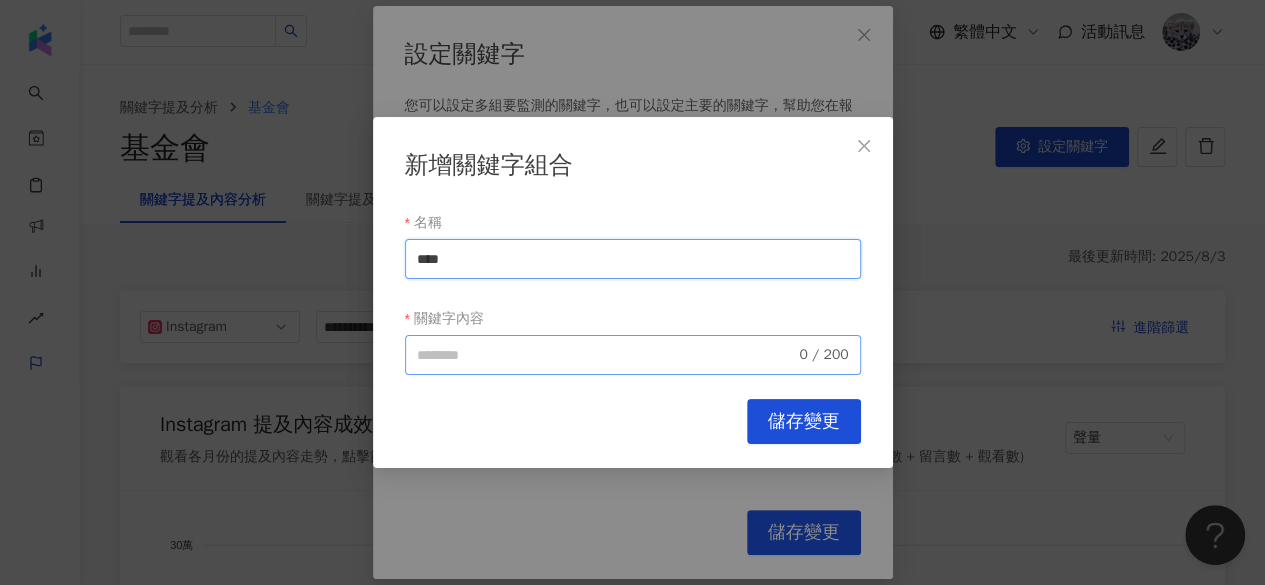 type on "****" 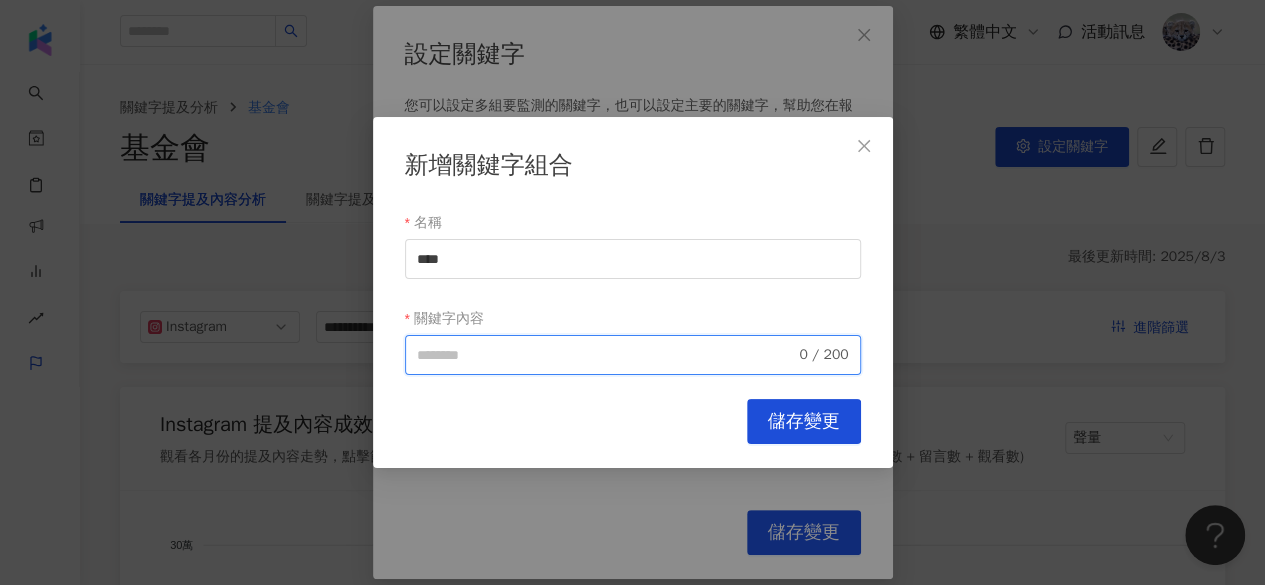 click on "關鍵字內容" at bounding box center [606, 355] 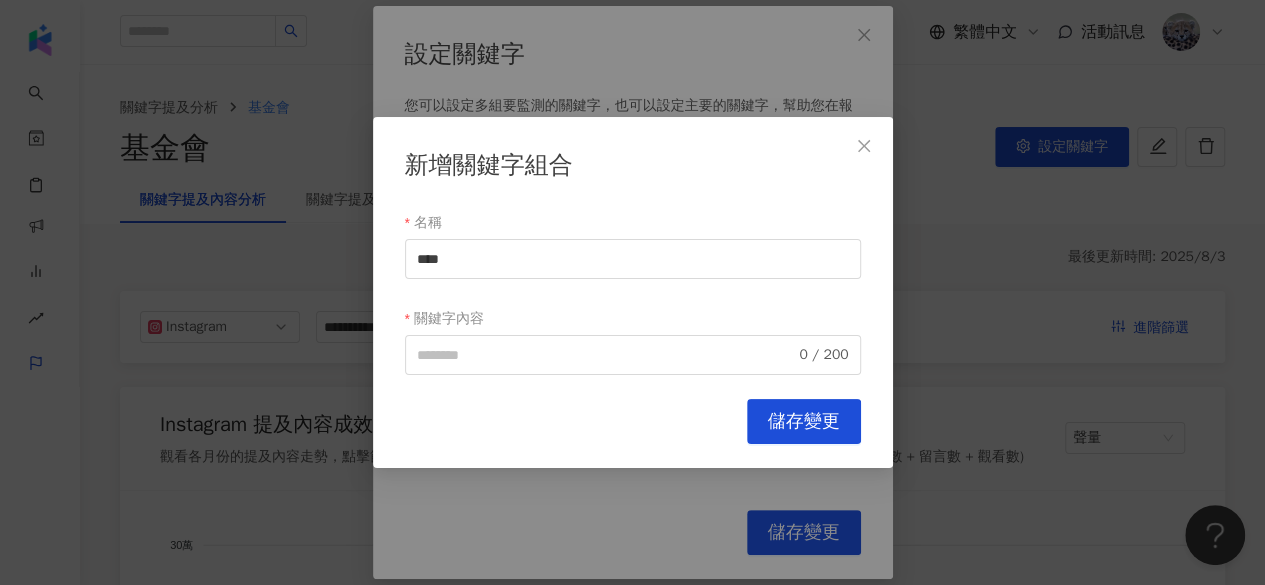 click on "新增關鍵字組合 名稱 **** 關鍵字內容 0 / 200 Cancel 儲存變更" at bounding box center (633, 292) 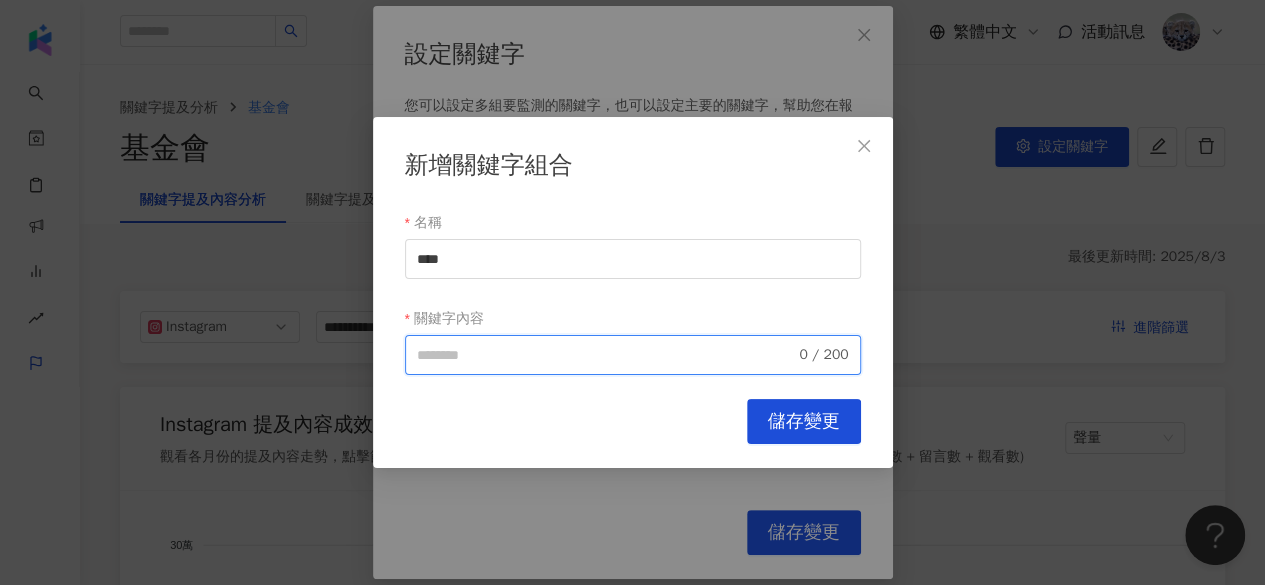 click on "關鍵字內容" at bounding box center (606, 355) 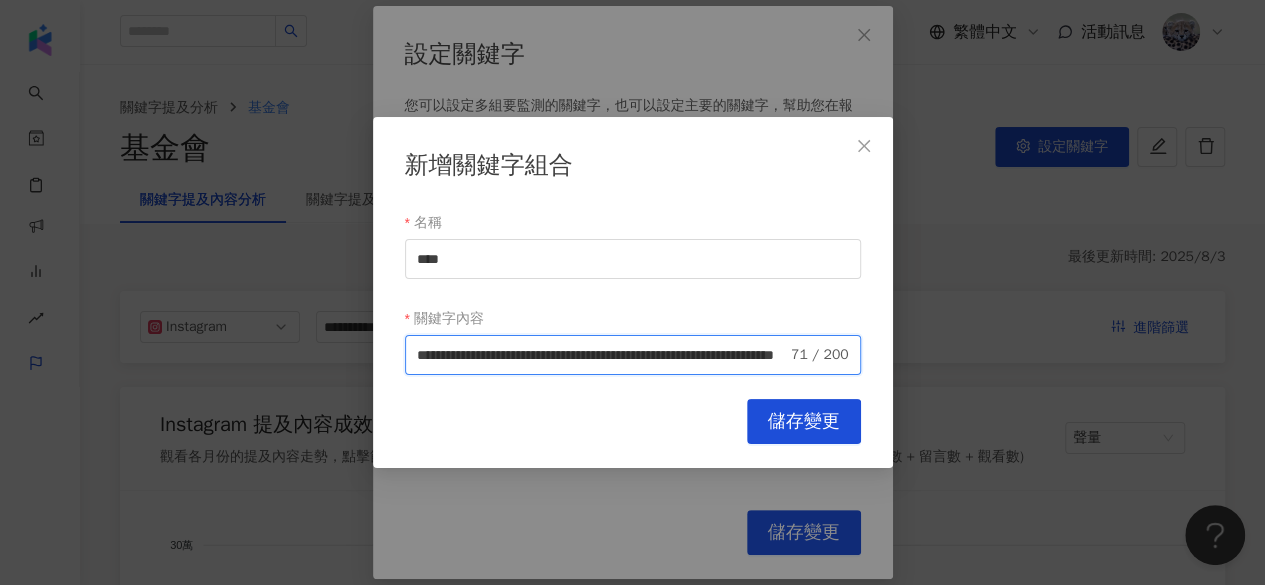 scroll, scrollTop: 0, scrollLeft: 245, axis: horizontal 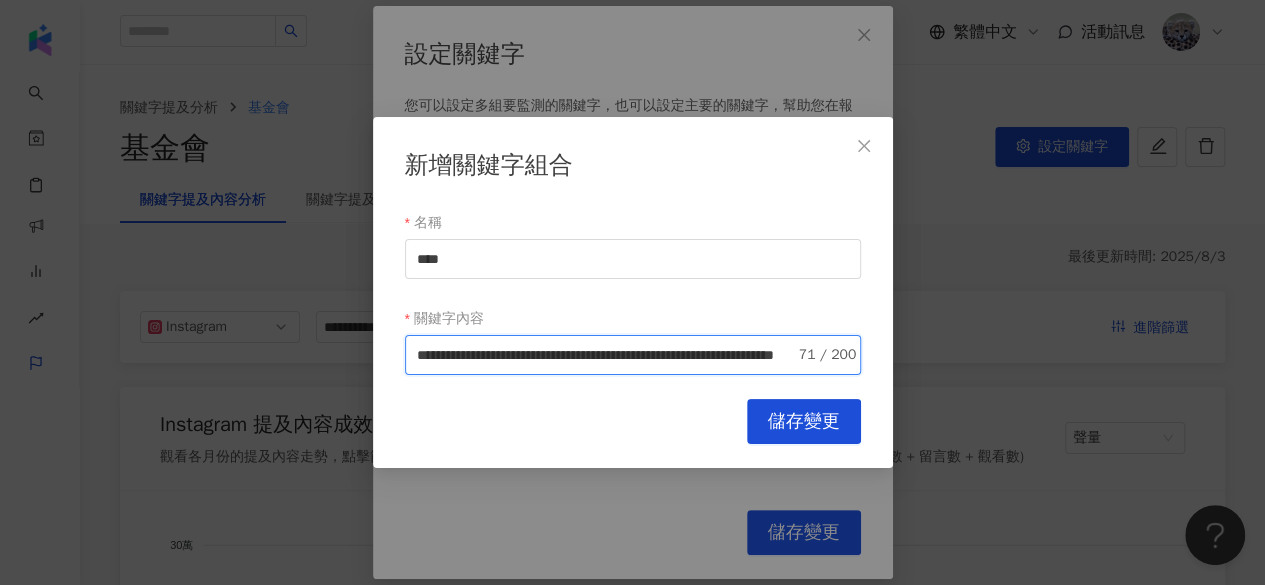 click on "**********" at bounding box center (606, 355) 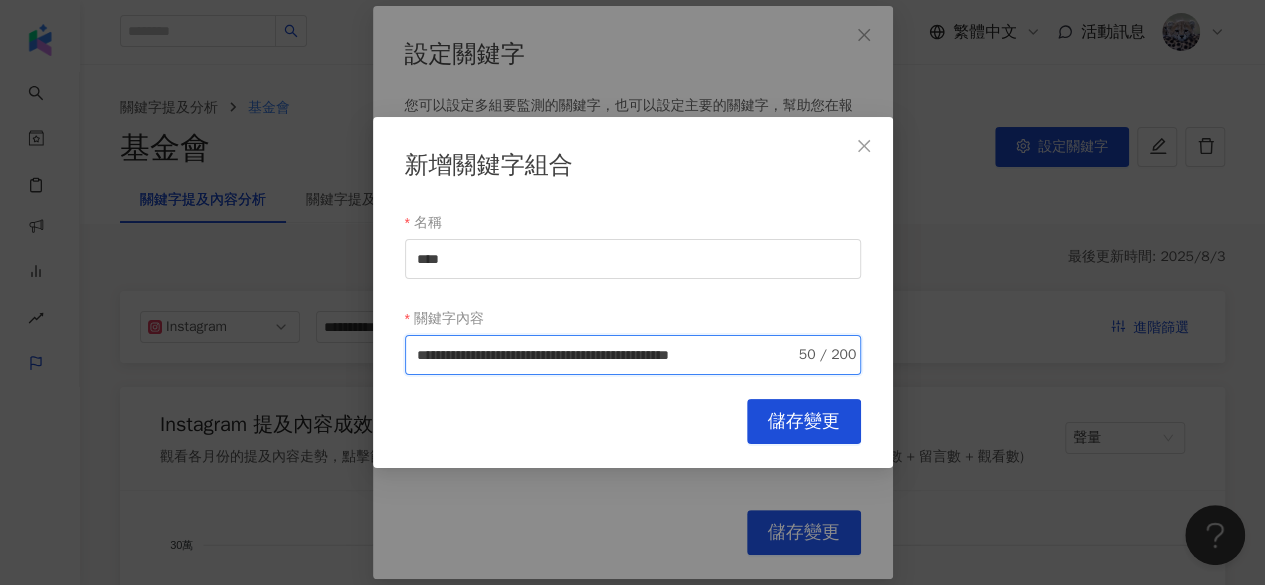 scroll, scrollTop: 0, scrollLeft: 65, axis: horizontal 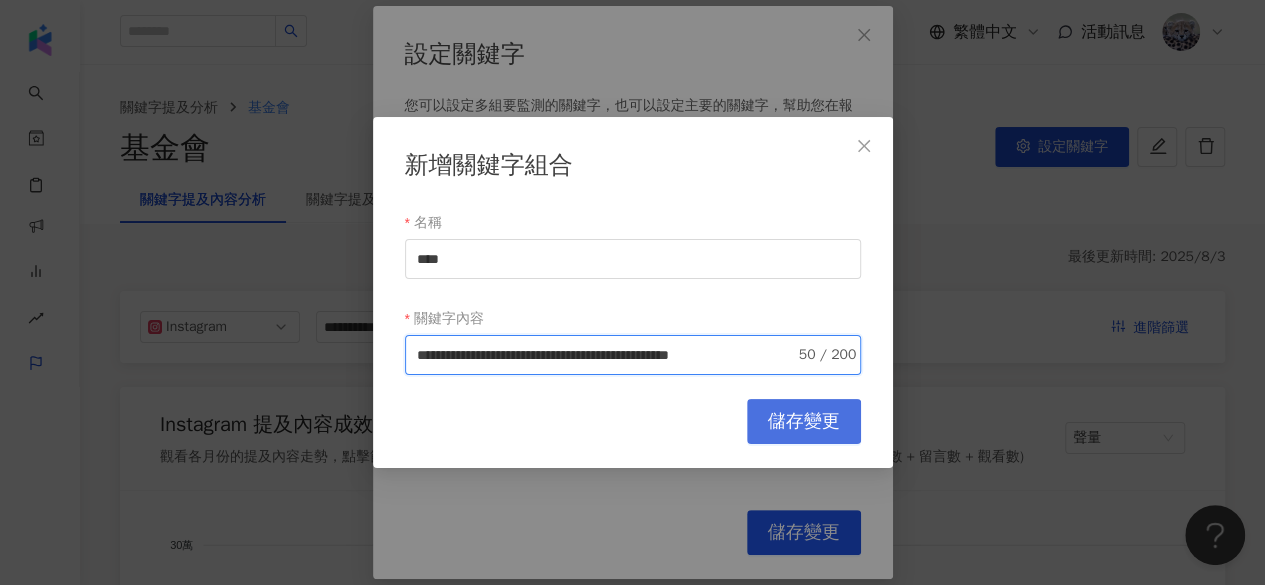 type on "**********" 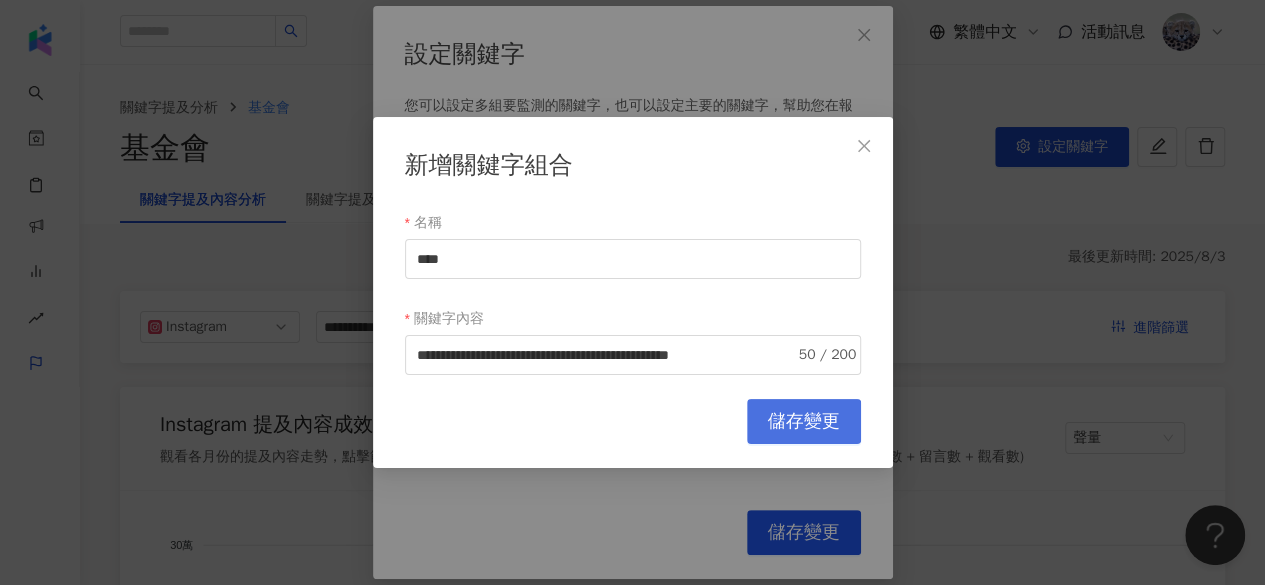 click on "儲存變更" at bounding box center [804, 421] 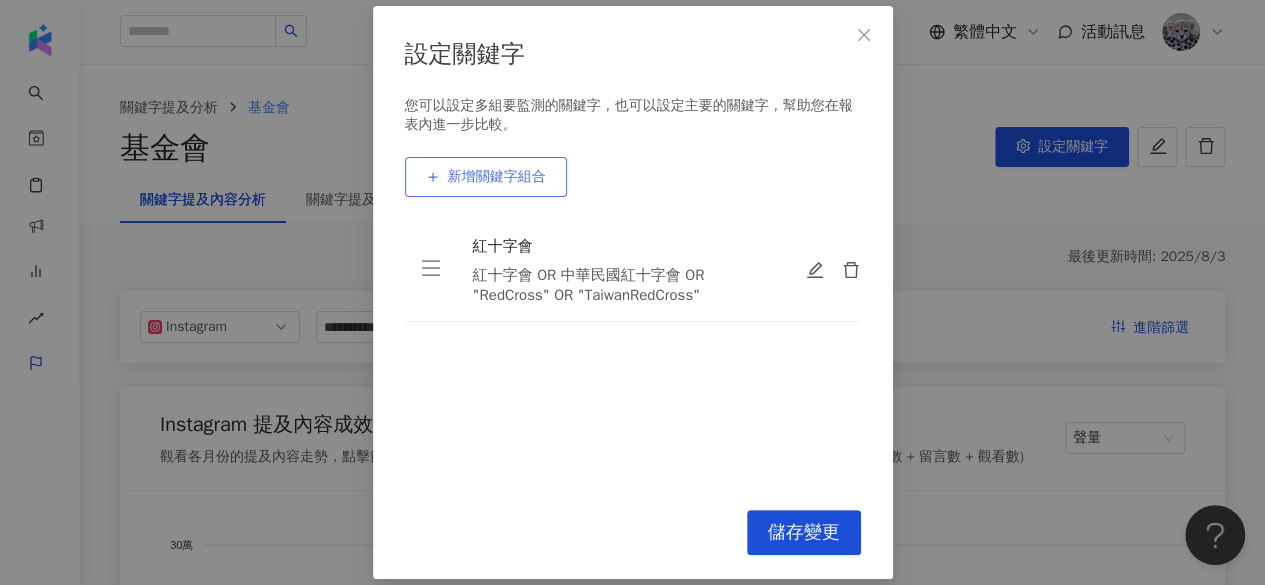 click on "新增關鍵字組合" at bounding box center [497, 177] 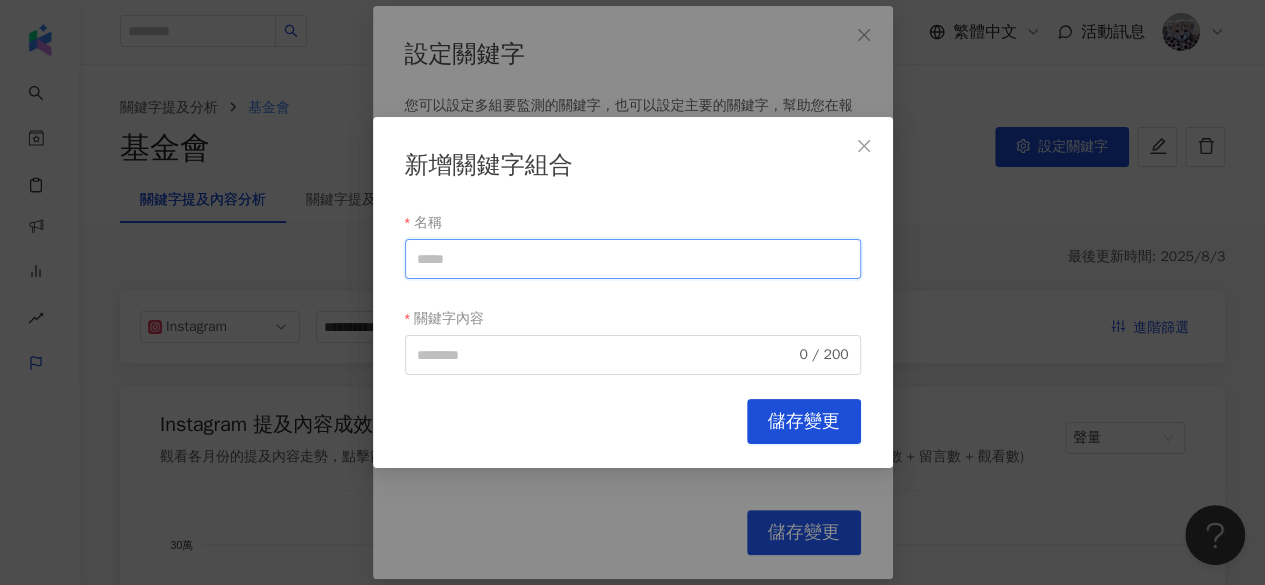 click on "名稱" at bounding box center [633, 259] 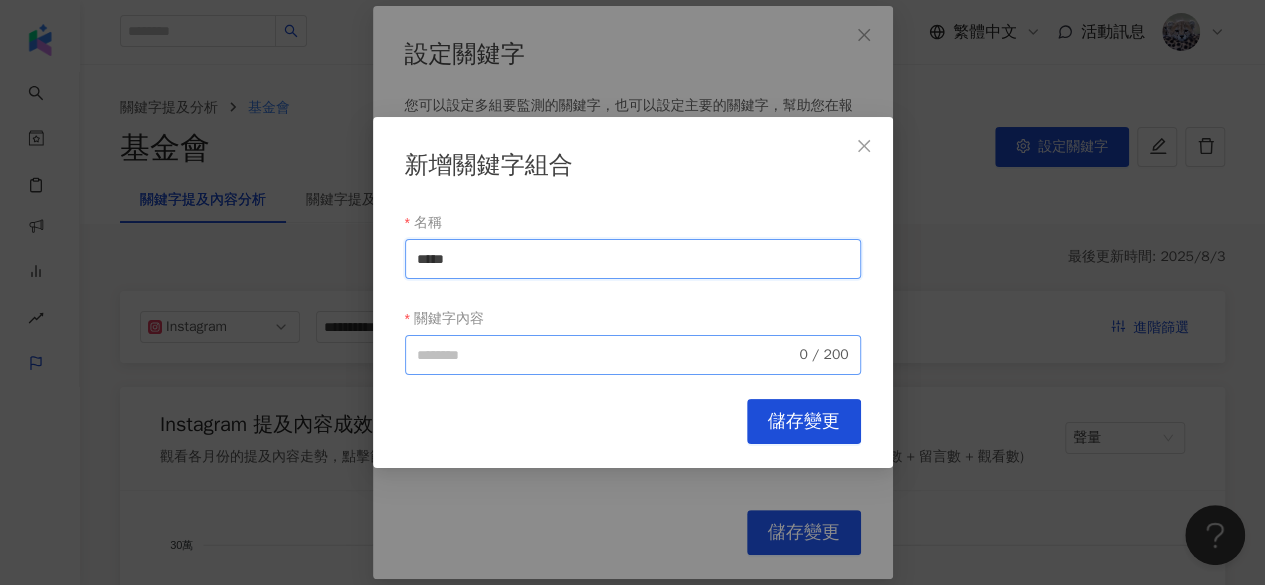 type on "*****" 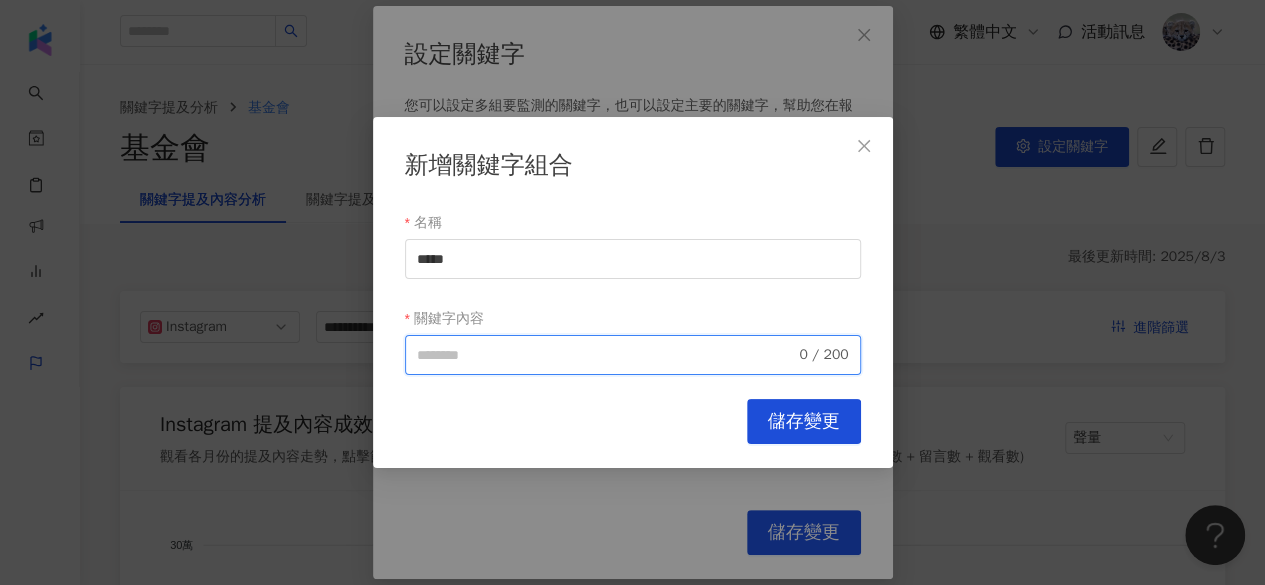 click on "關鍵字內容" at bounding box center (606, 355) 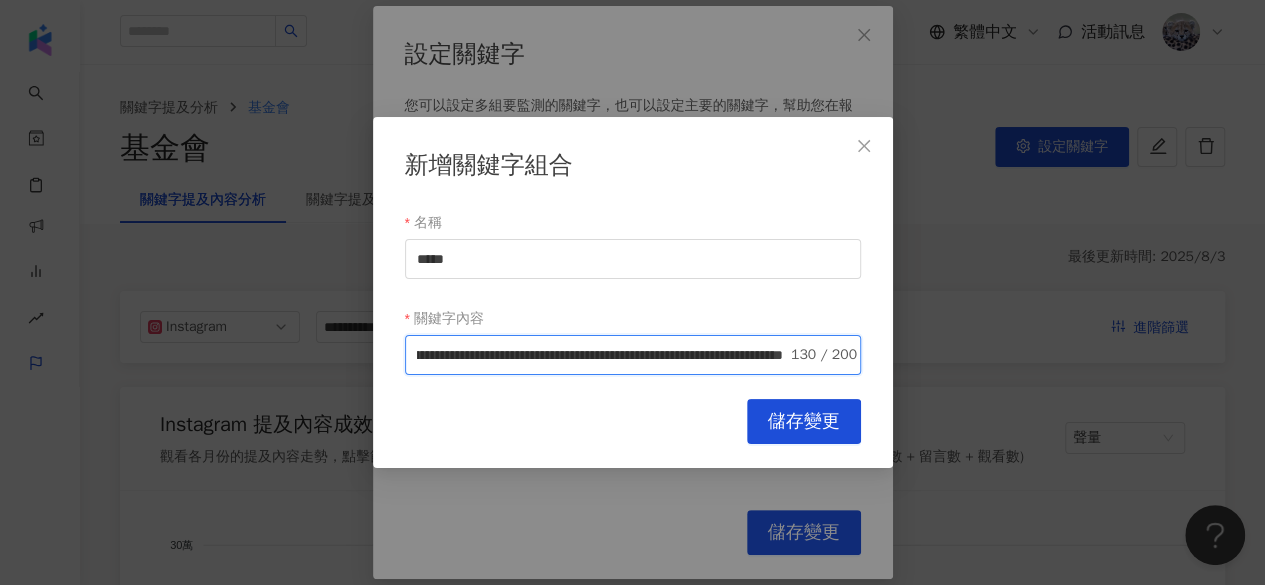 click on "**********" at bounding box center [602, 355] 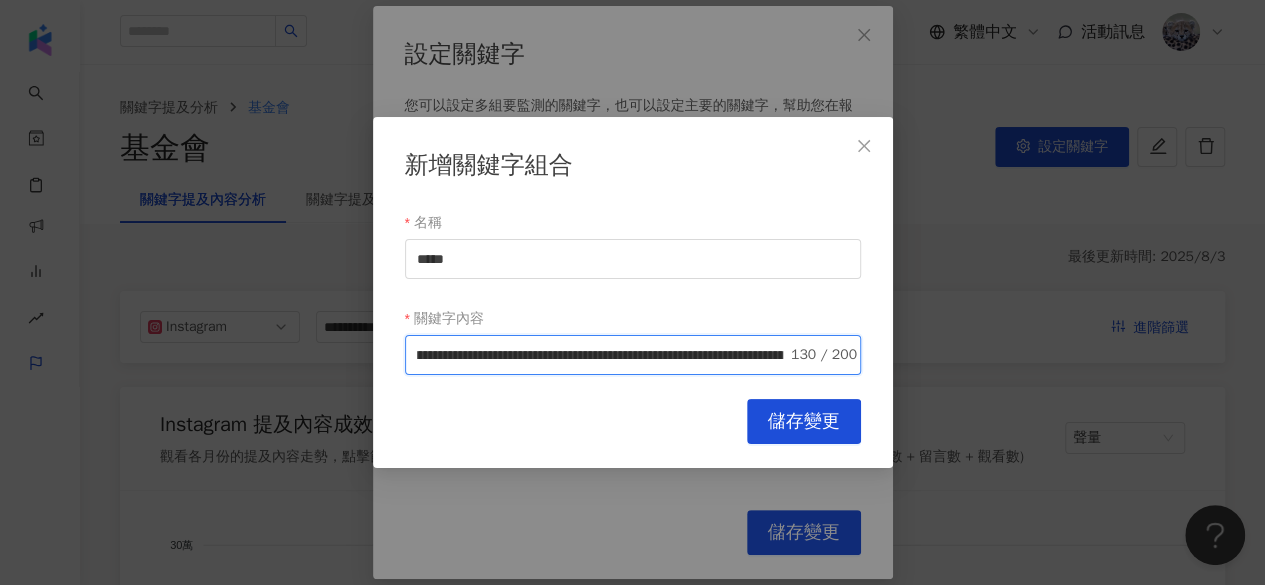 scroll, scrollTop: 0, scrollLeft: 0, axis: both 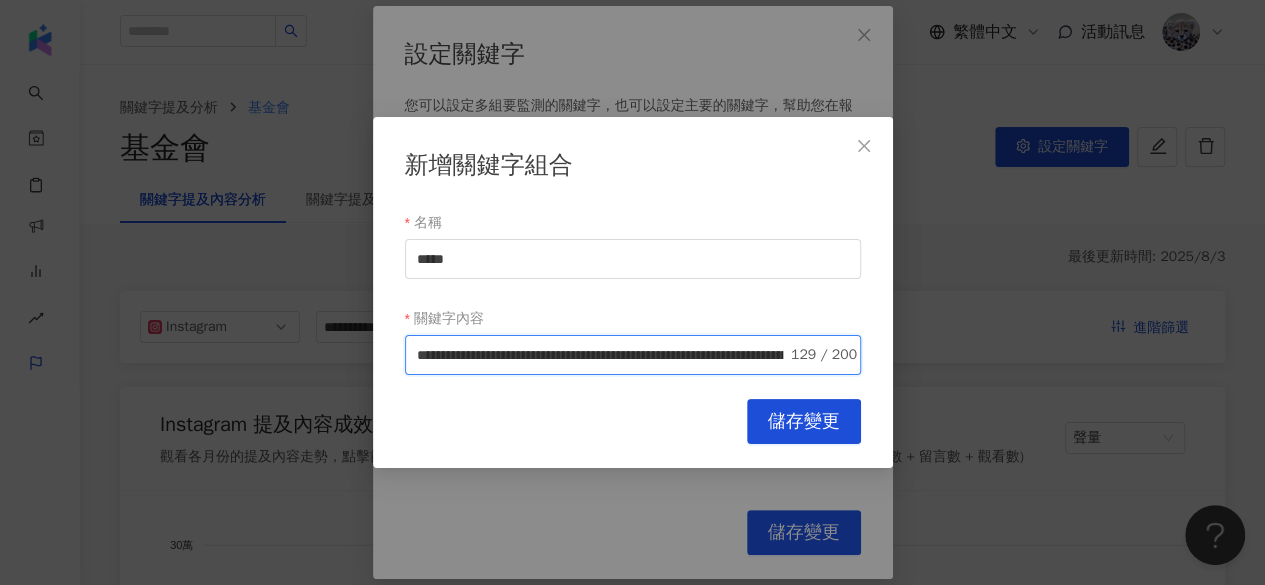 click on "**********" at bounding box center [602, 355] 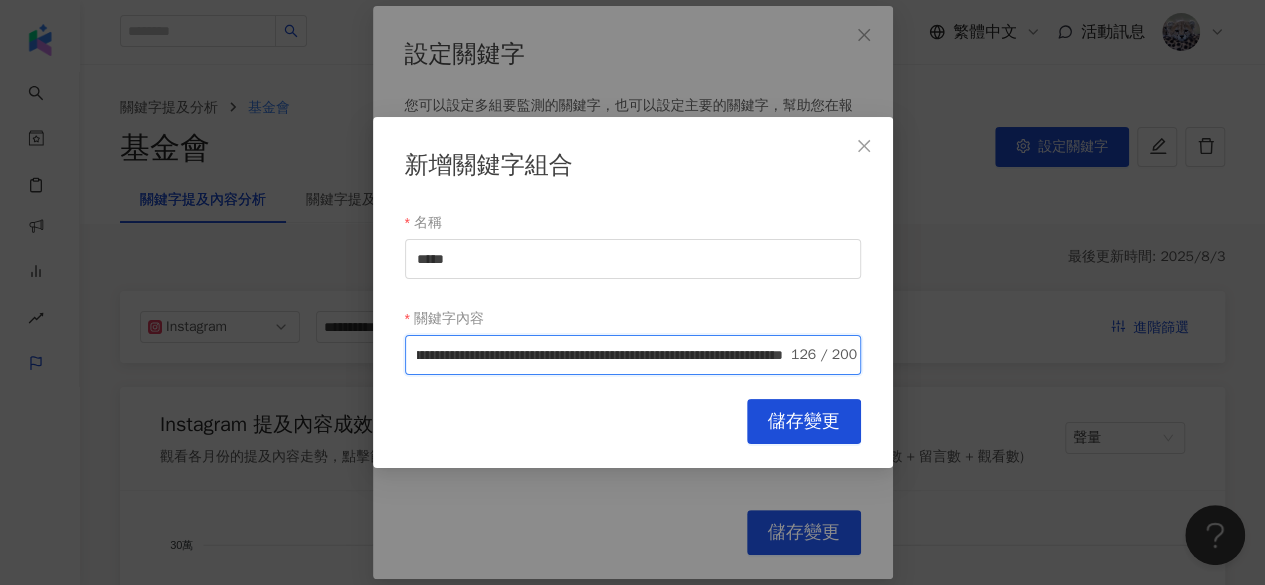 scroll, scrollTop: 0, scrollLeft: 635, axis: horizontal 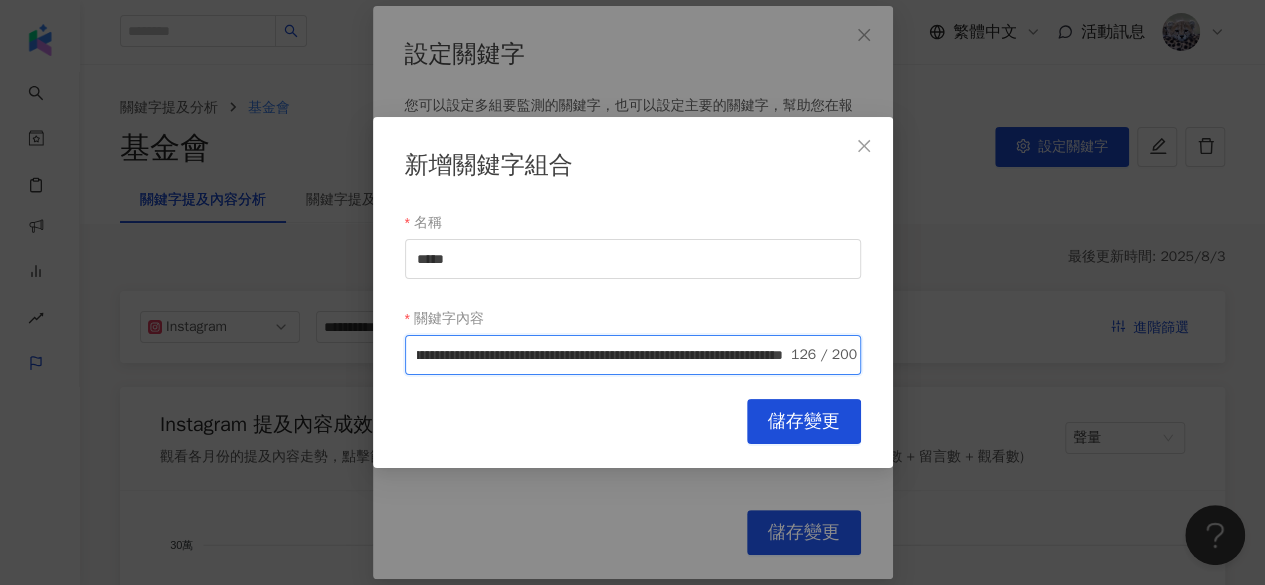 drag, startPoint x: 716, startPoint y: 357, endPoint x: 573, endPoint y: 358, distance: 143.0035 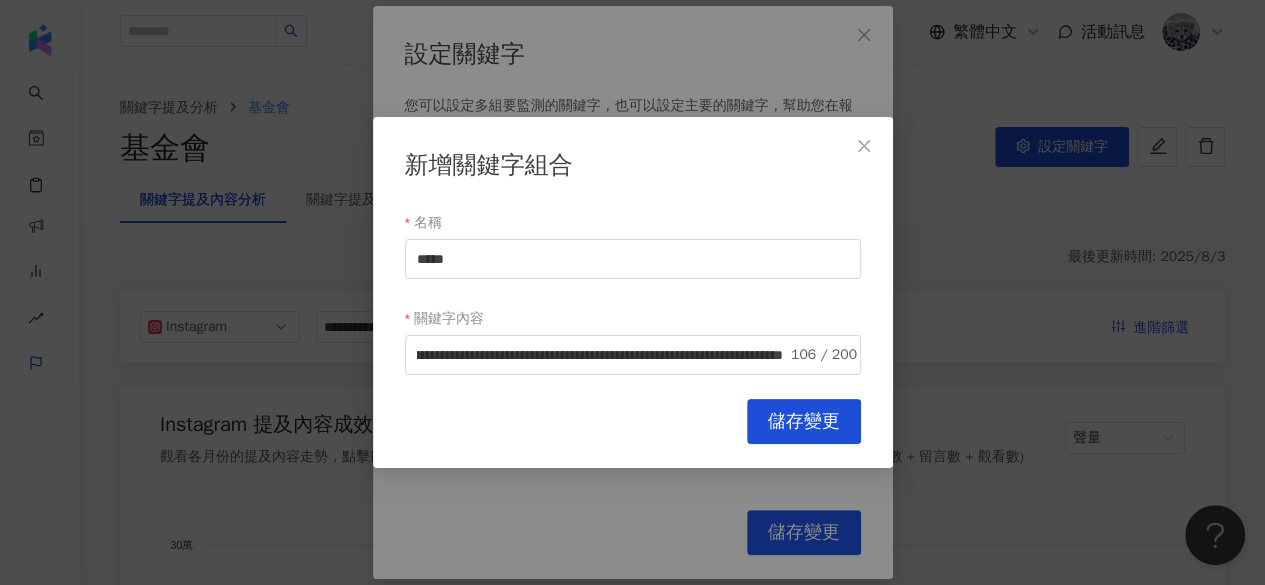 scroll, scrollTop: 0, scrollLeft: 0, axis: both 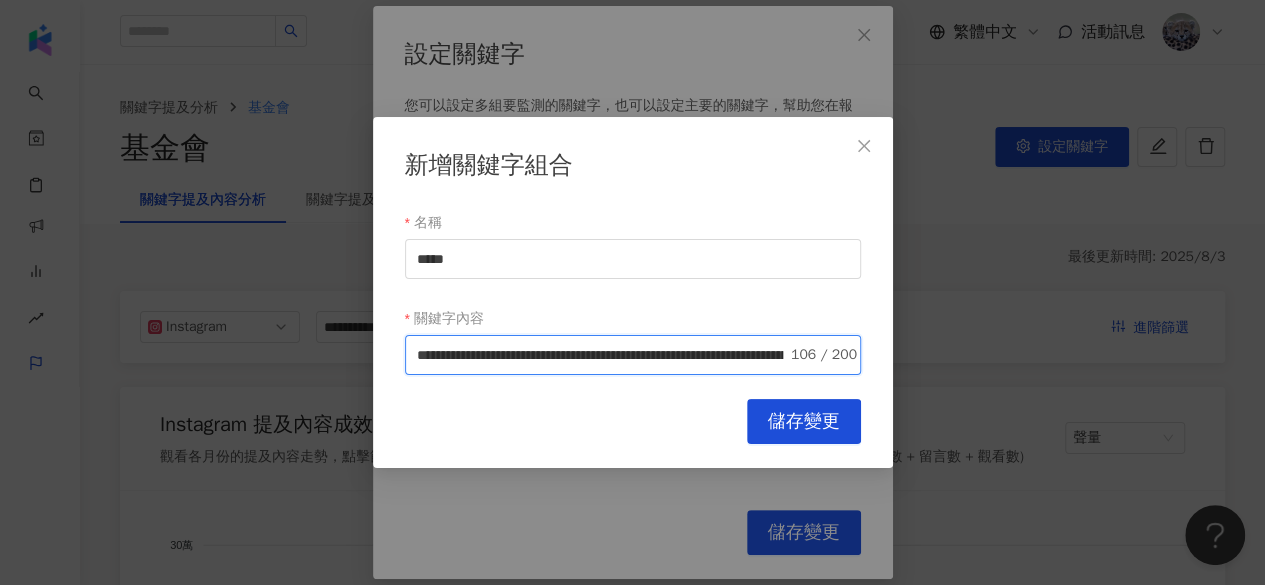 click on "**********" at bounding box center [602, 355] 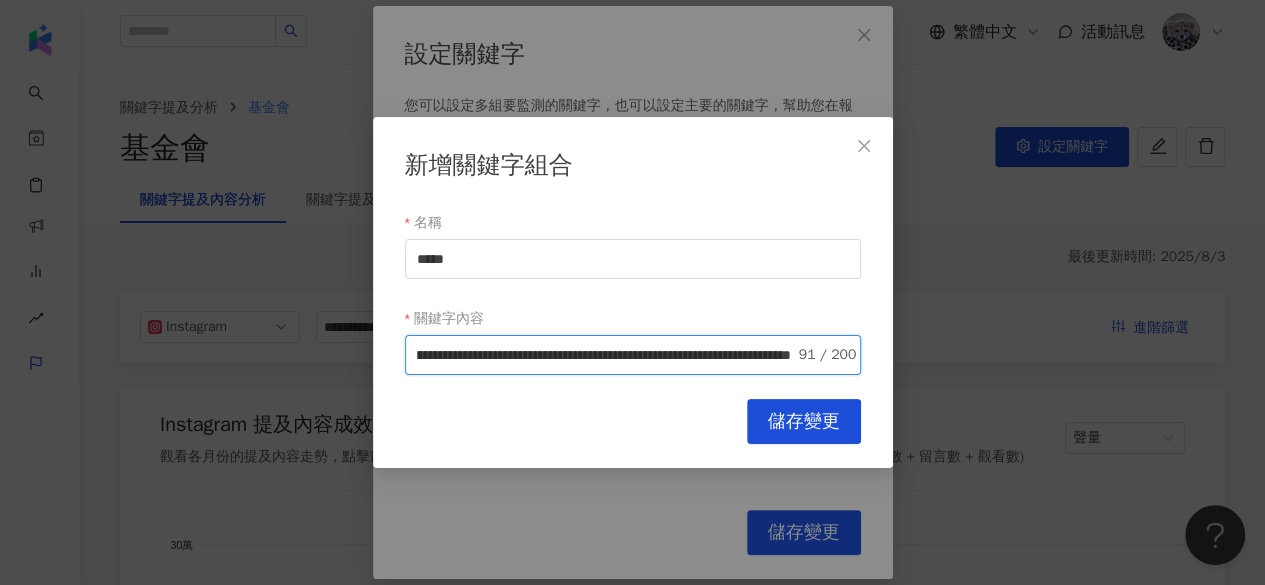 scroll, scrollTop: 0, scrollLeft: 406, axis: horizontal 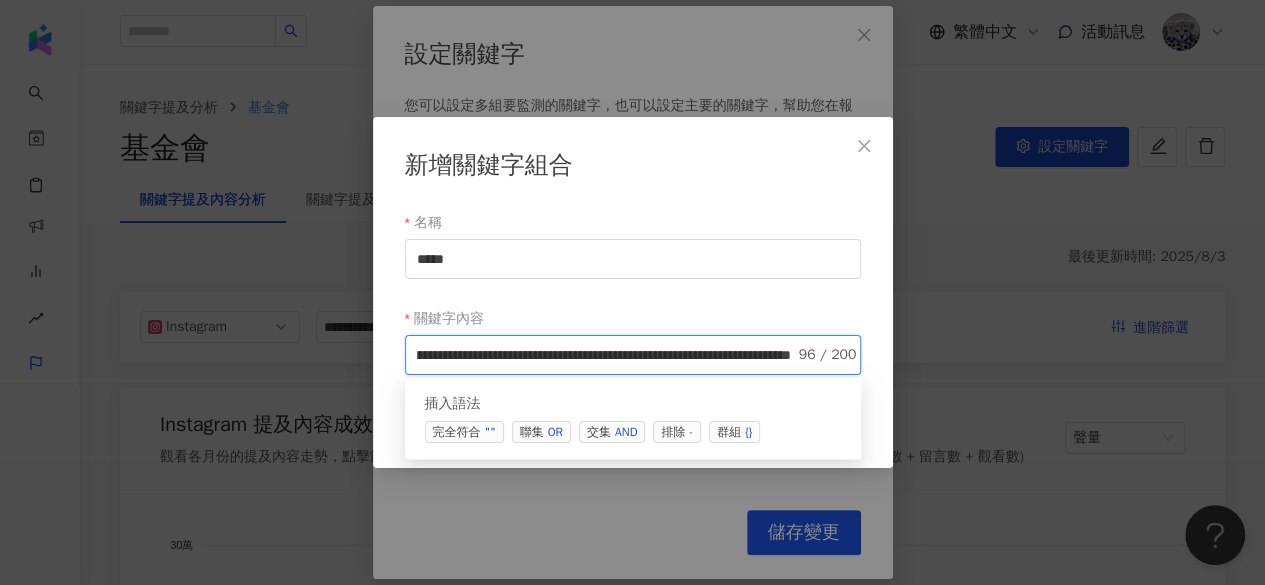 drag, startPoint x: 782, startPoint y: 353, endPoint x: 852, endPoint y: 363, distance: 70.71068 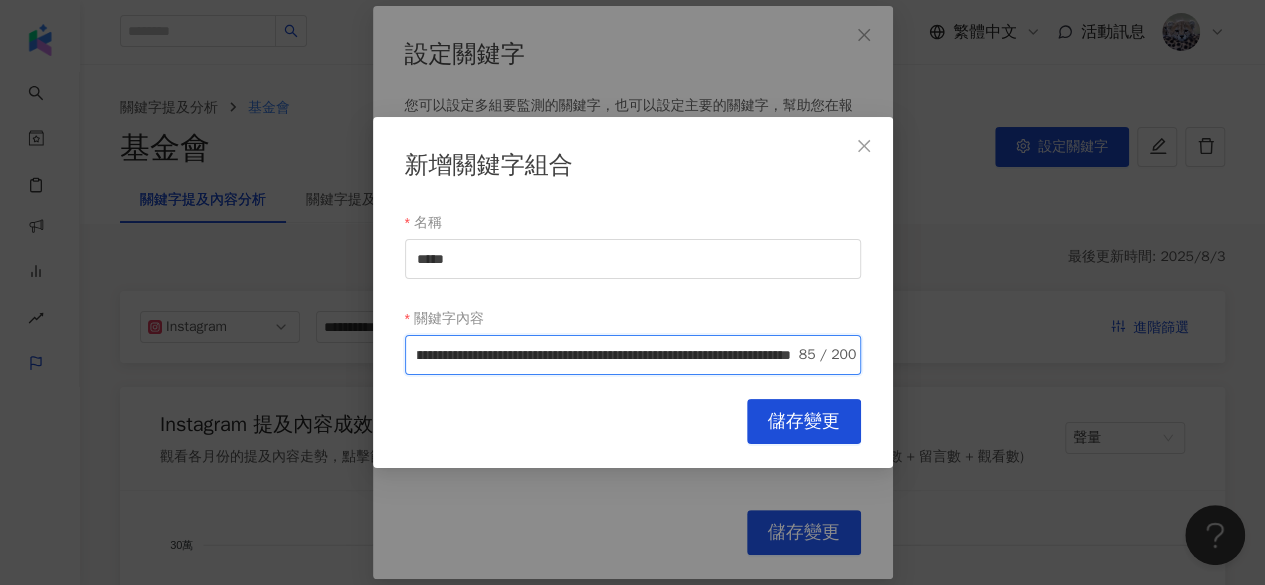 scroll, scrollTop: 0, scrollLeft: 362, axis: horizontal 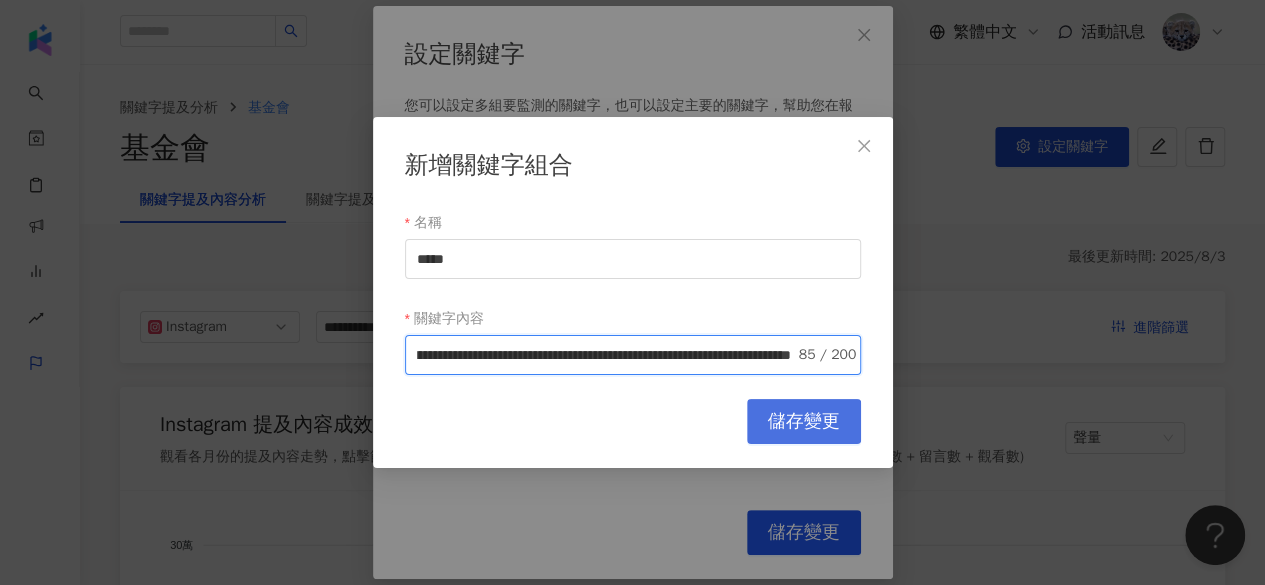 type on "**********" 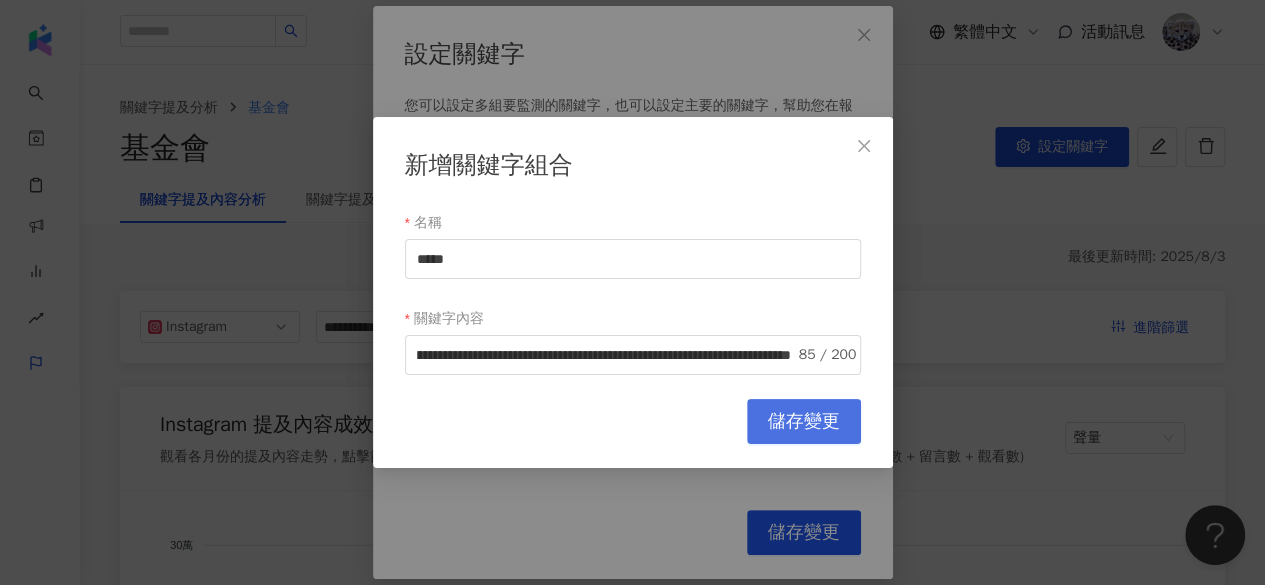 click on "儲存變更" at bounding box center [804, 422] 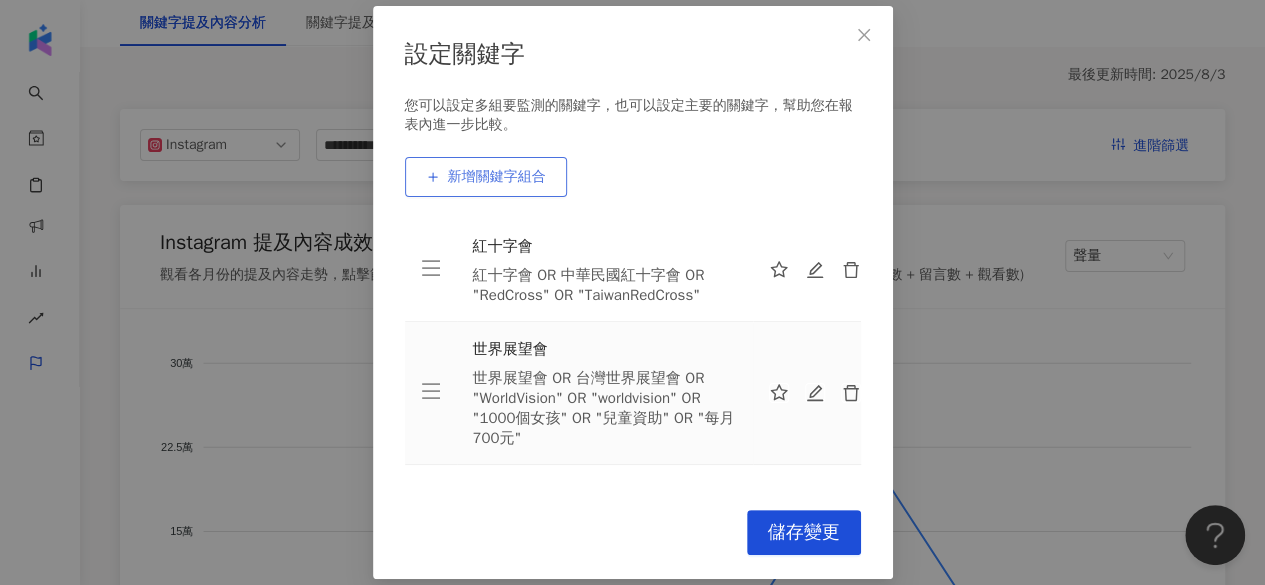 scroll, scrollTop: 184, scrollLeft: 0, axis: vertical 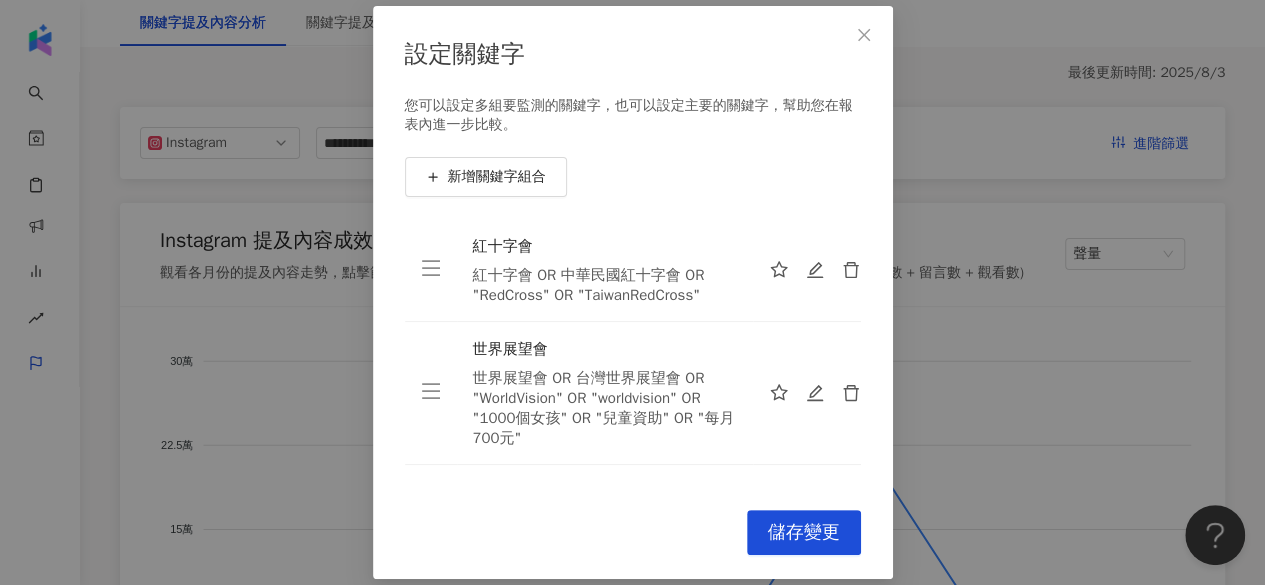 click on "您可以設定多組要監測的關鍵字，也可以設定主要的關鍵字，幫助您在報表內進一步比較。 新增關鍵字組合 紅十字會 紅十字會 OR 中華民國紅十字會 OR "RedCross" OR "TaiwanRedCross" 世界展望會 世界展望會 OR 台灣世界展望會 OR "WorldVision" OR "worldvision" OR "1000個女孩" OR "兒童資助" OR "每月700元"
To pick up a draggable item, press the space bar.
While dragging, use the arrow keys to move the item.
Press space again to drop the item in its new position, or press escape to cancel." at bounding box center [633, 291] 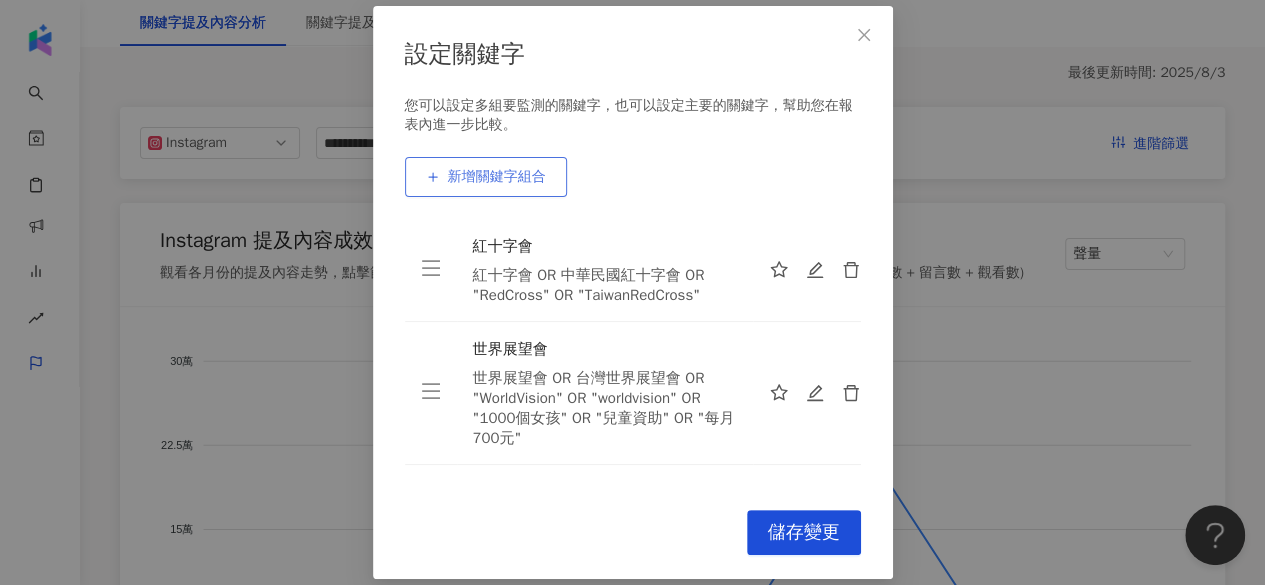 click on "新增關鍵字組合" at bounding box center (486, 177) 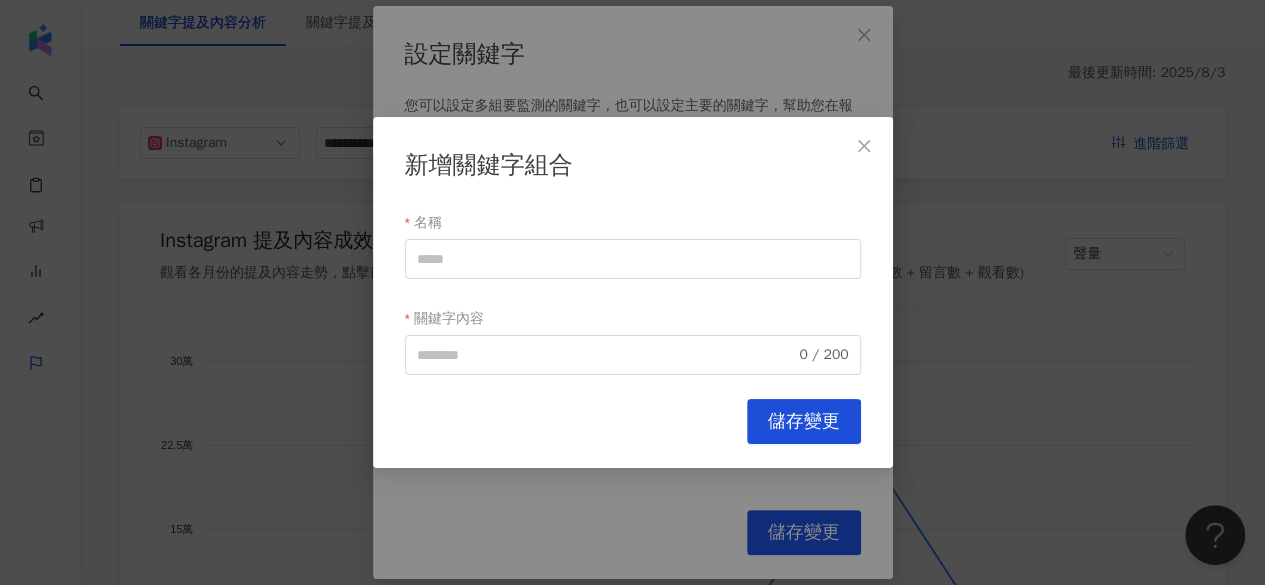 click on "新增關鍵字組合 名稱 關鍵字內容 0 / 200 Cancel 儲存變更" at bounding box center (633, 292) 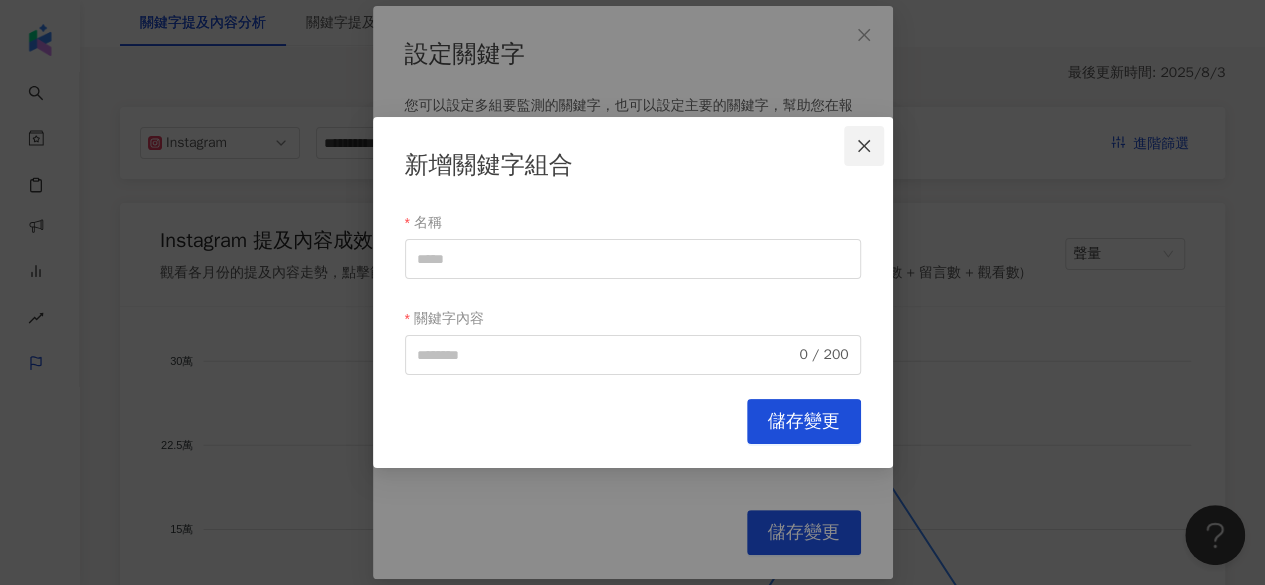 click 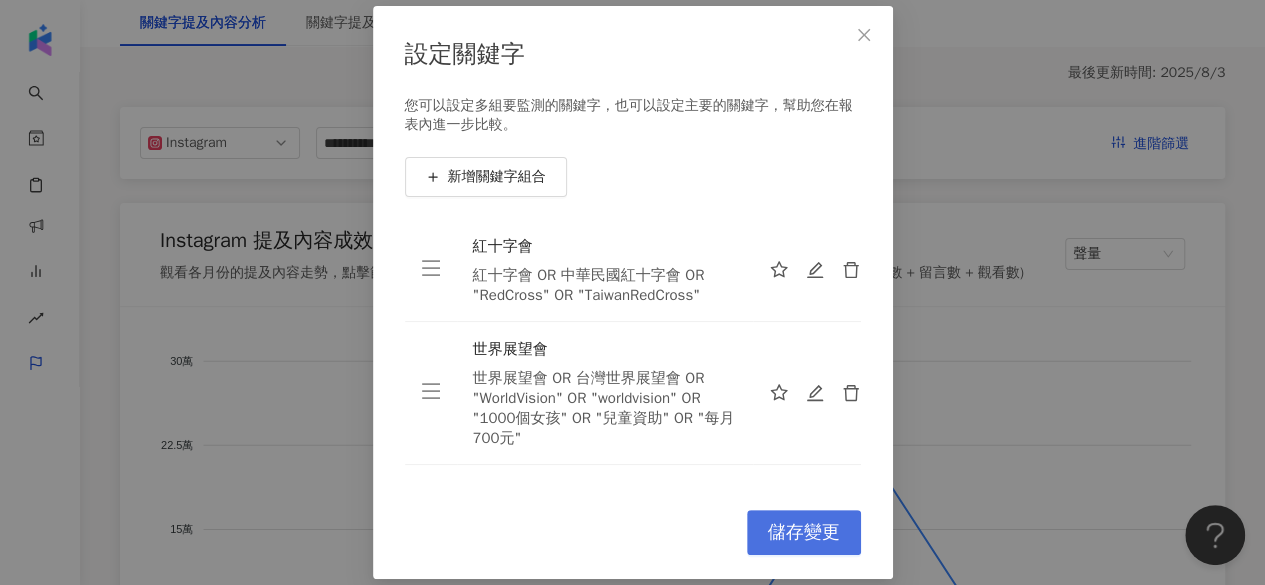 click on "儲存變更" at bounding box center (804, 532) 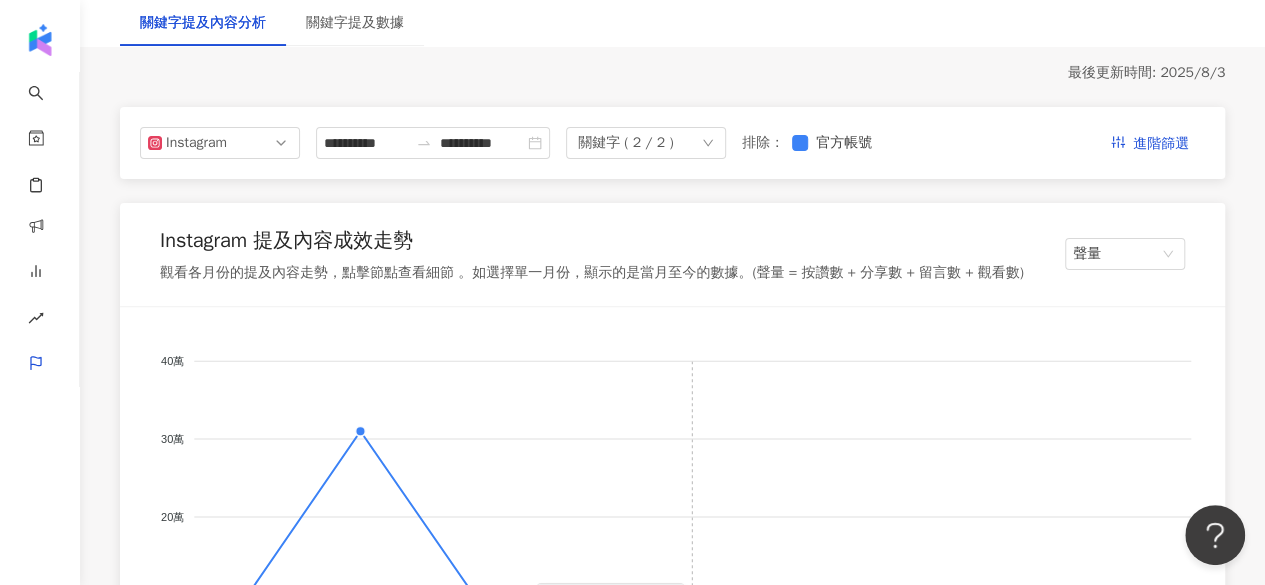 scroll, scrollTop: 0, scrollLeft: 0, axis: both 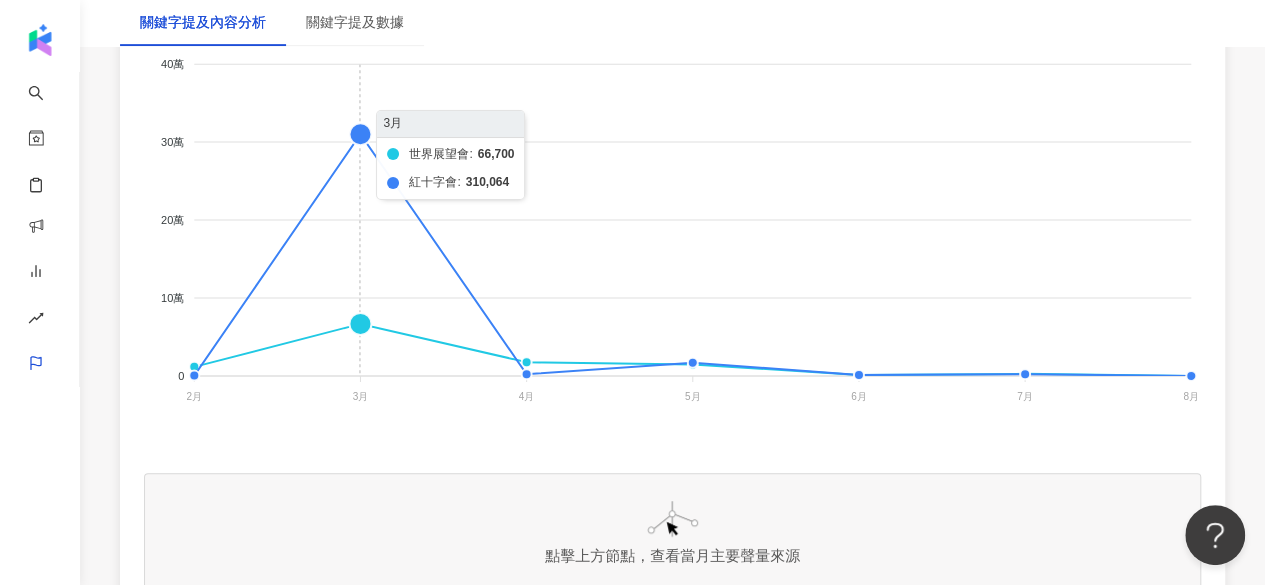 click on "世界展望會 紅十字會" 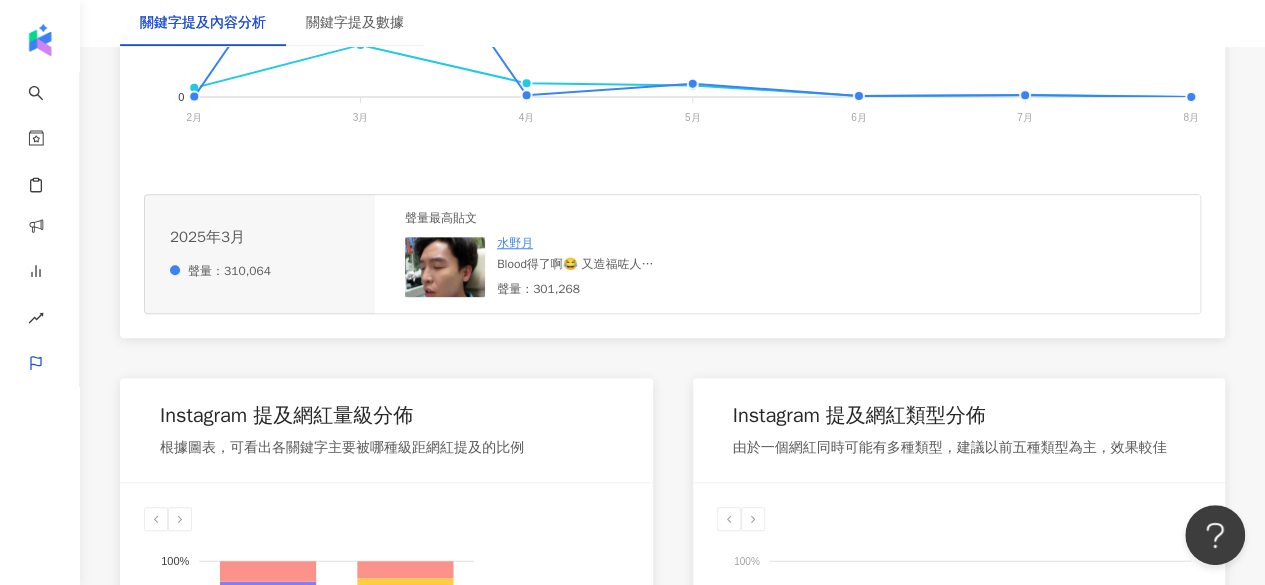 scroll, scrollTop: 768, scrollLeft: 0, axis: vertical 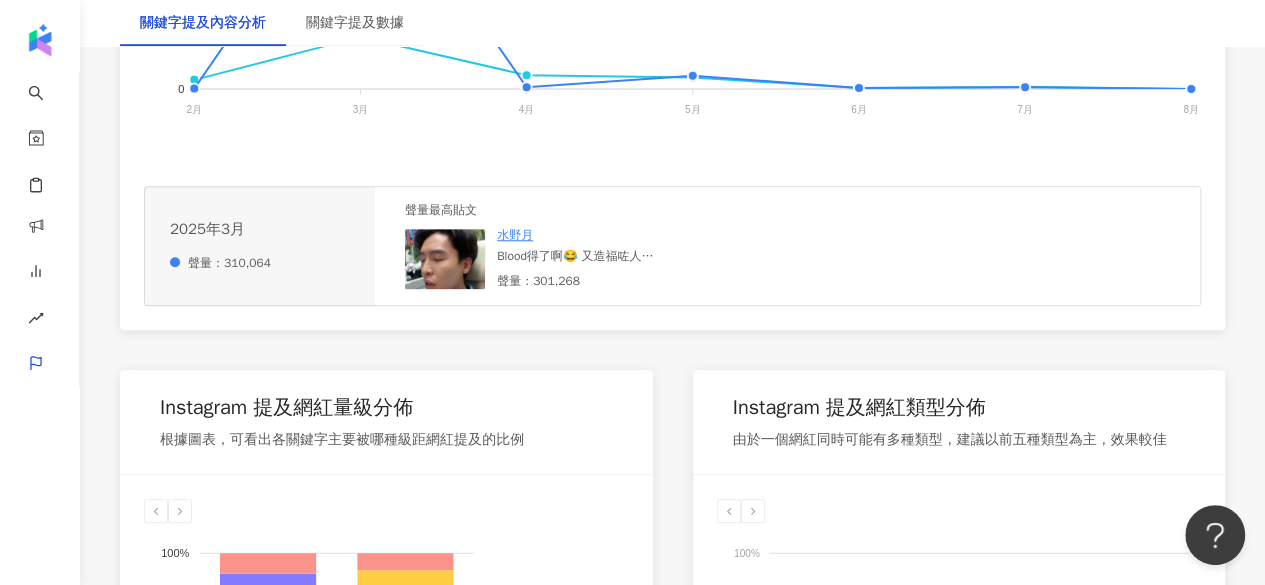 click at bounding box center [445, 259] 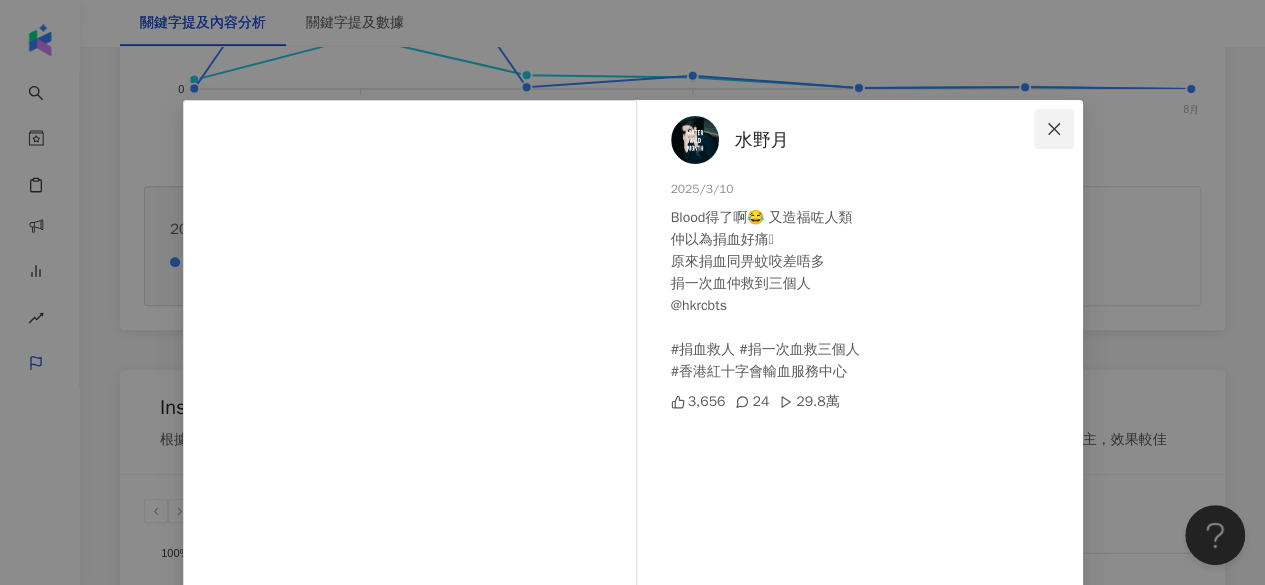 click 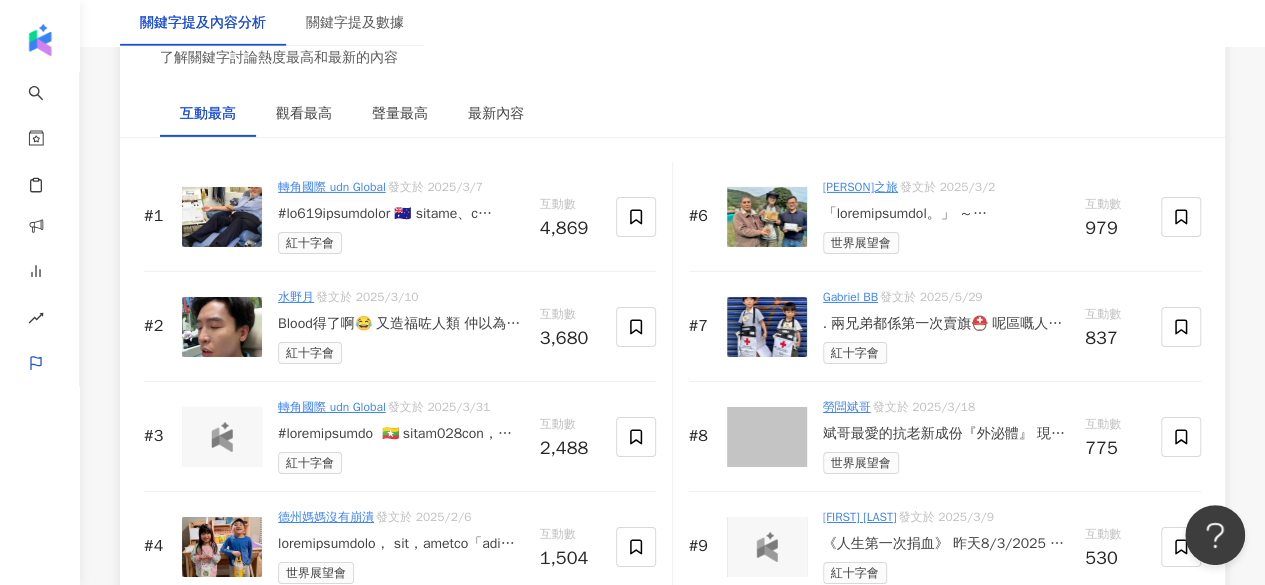 scroll, scrollTop: 3263, scrollLeft: 0, axis: vertical 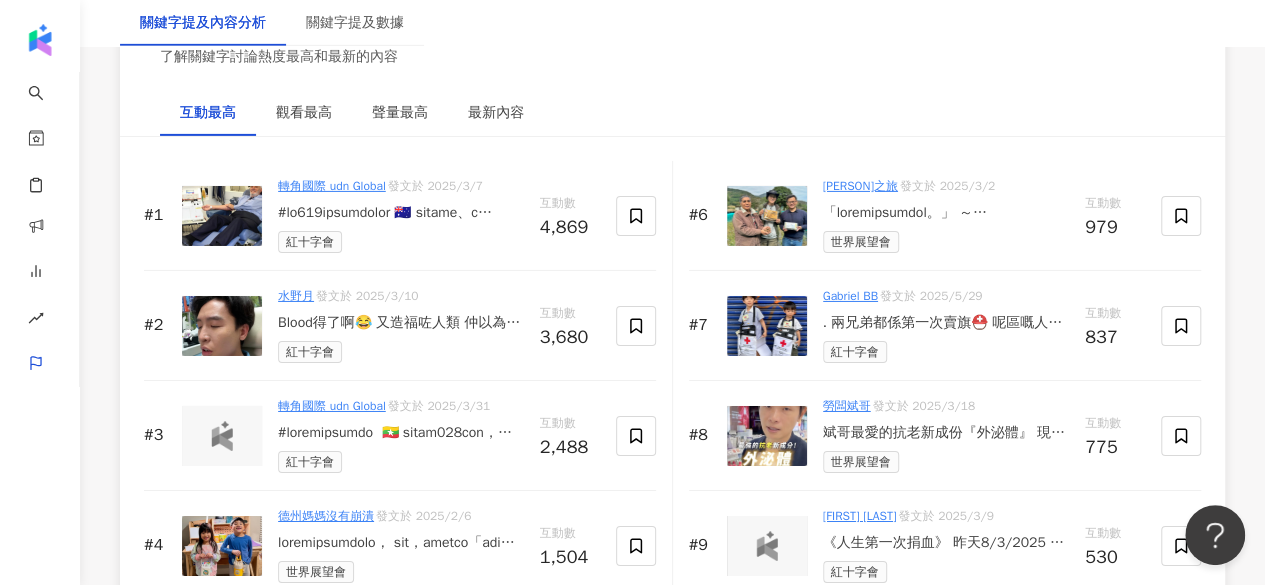 click at bounding box center [401, 433] 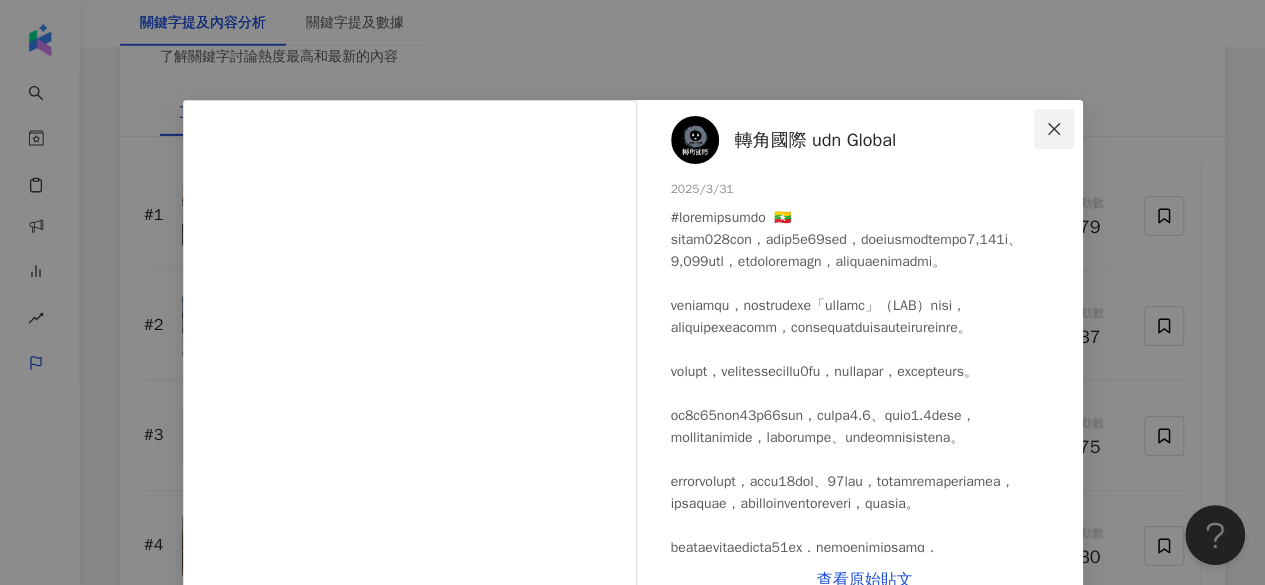 click at bounding box center (1054, 129) 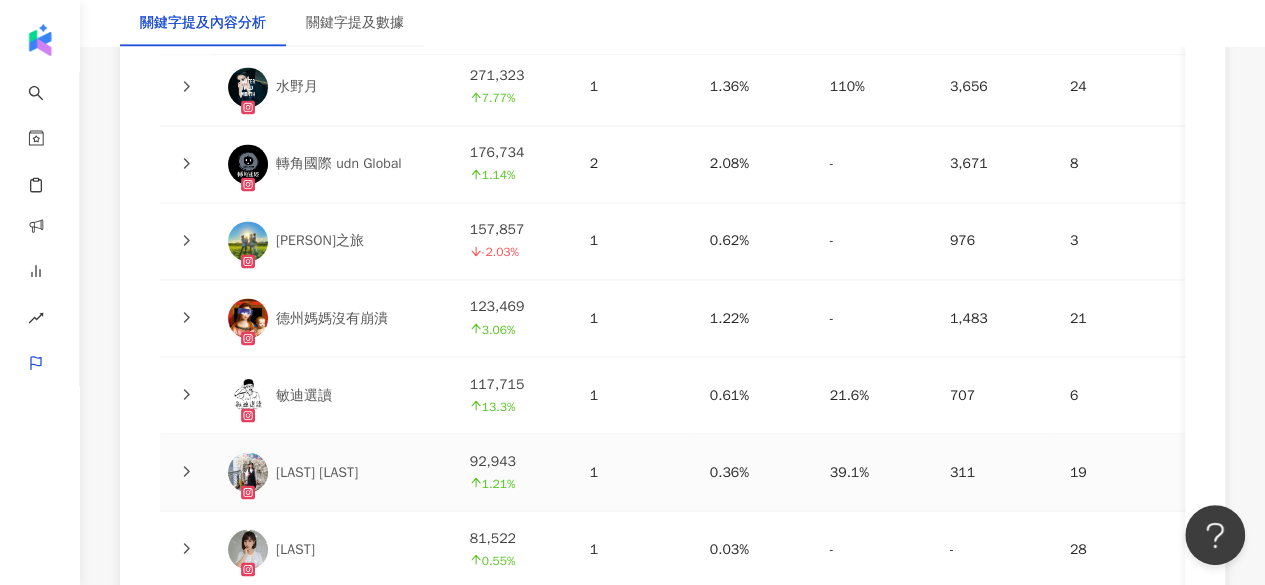 scroll, scrollTop: 5381, scrollLeft: 0, axis: vertical 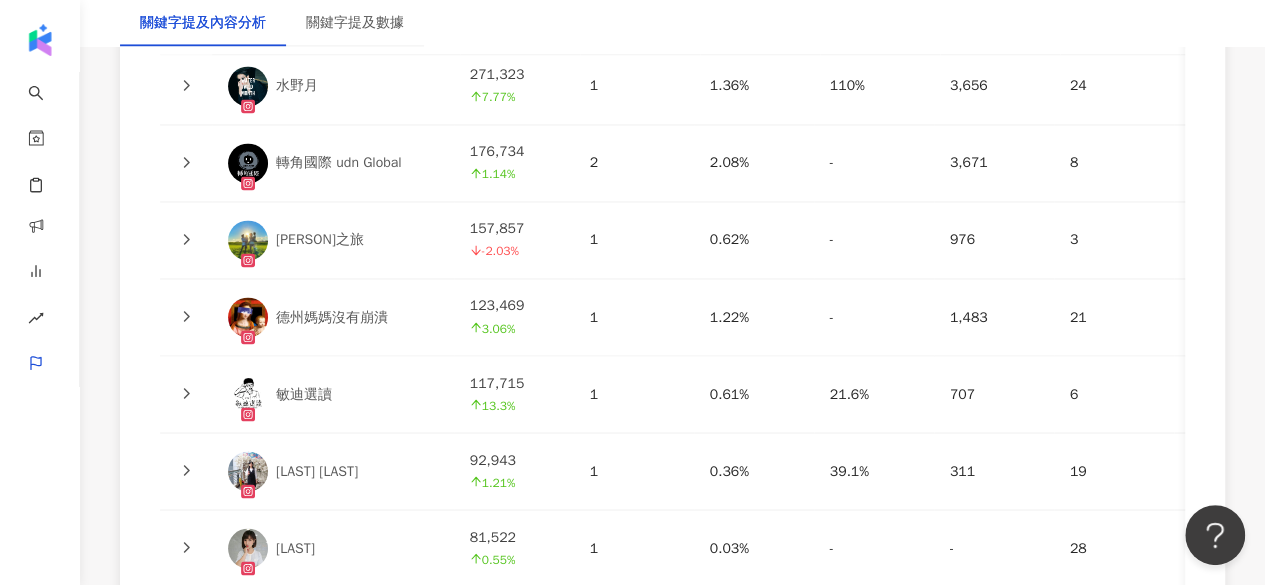 click on "敏迪選讀" at bounding box center [304, 394] 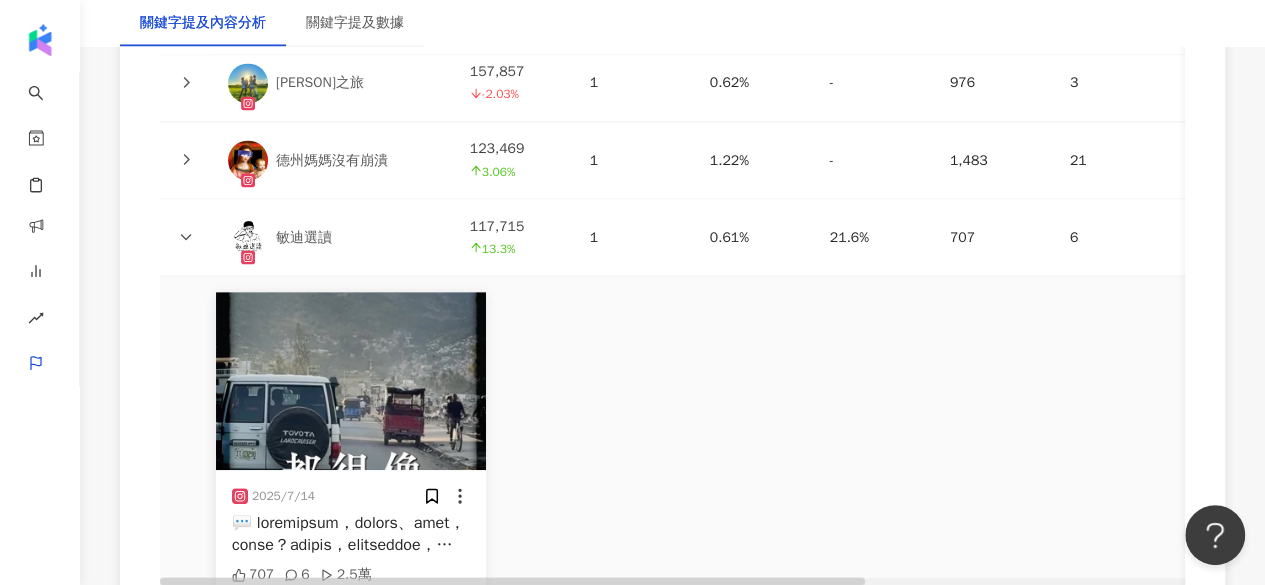 click at bounding box center [351, 534] 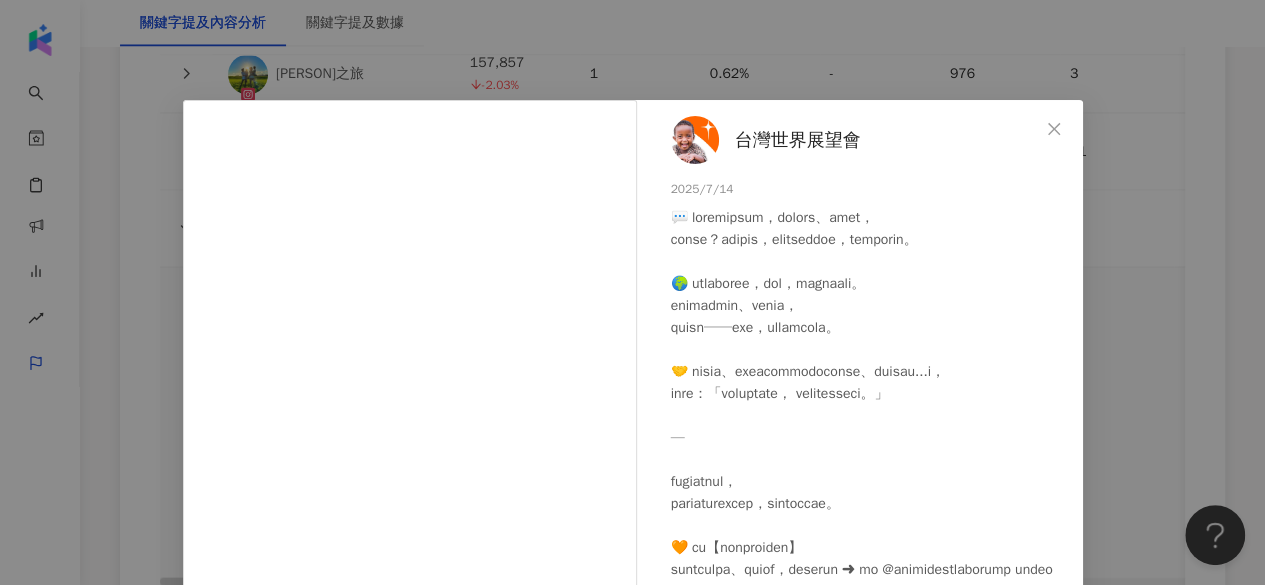 scroll, scrollTop: 36, scrollLeft: 0, axis: vertical 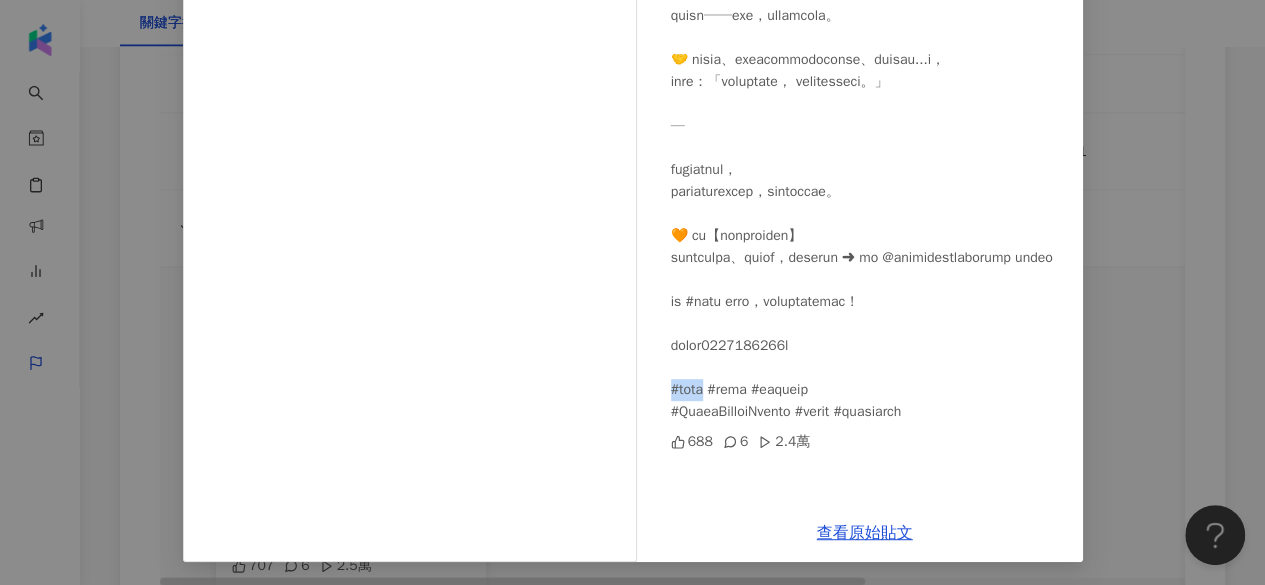 drag, startPoint x: 724, startPoint y: 443, endPoint x: 664, endPoint y: 443, distance: 60 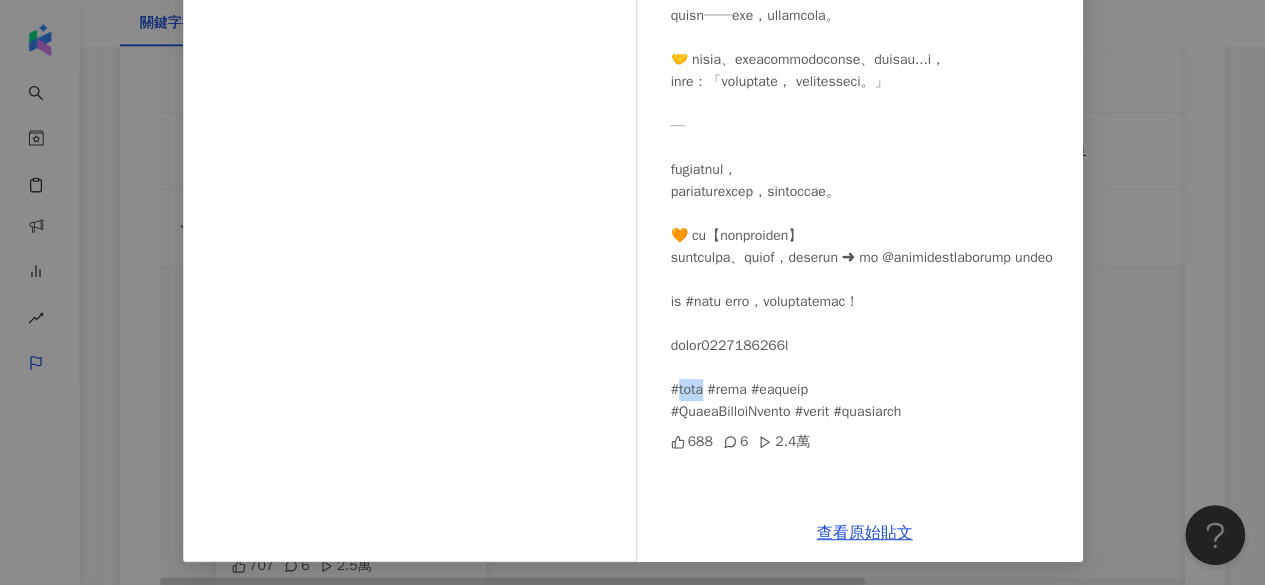drag, startPoint x: 668, startPoint y: 443, endPoint x: 726, endPoint y: 448, distance: 58.21512 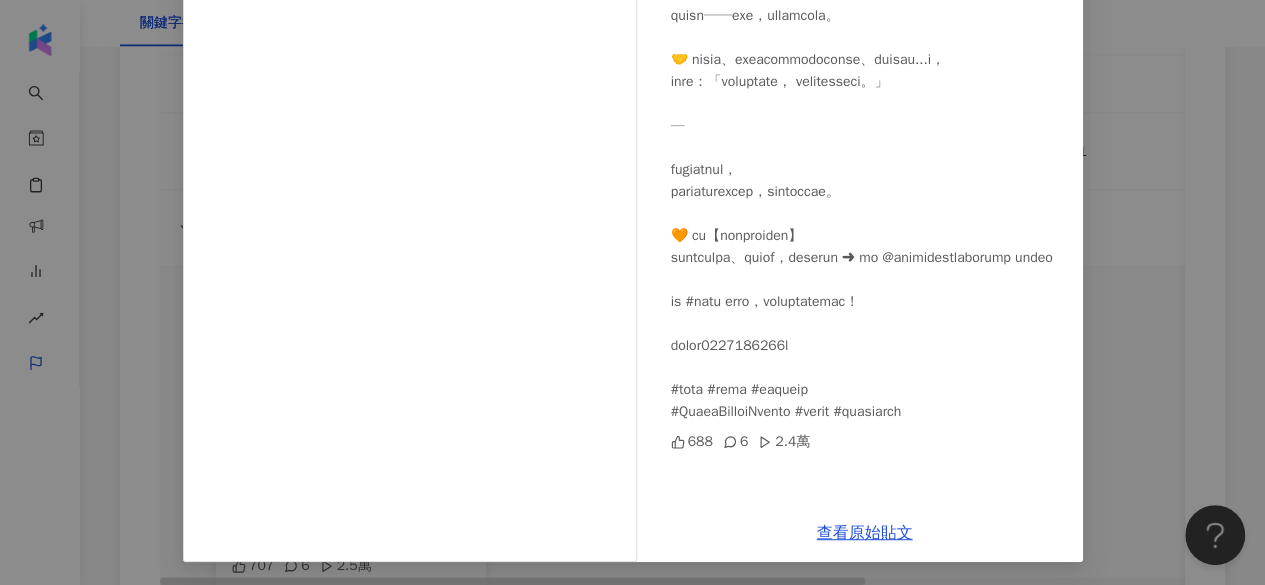 click on "台灣世界展望會 [DATE] [NUMBER] [NUMBER] [NUMBER] 查看原始貼文" at bounding box center [632, 292] 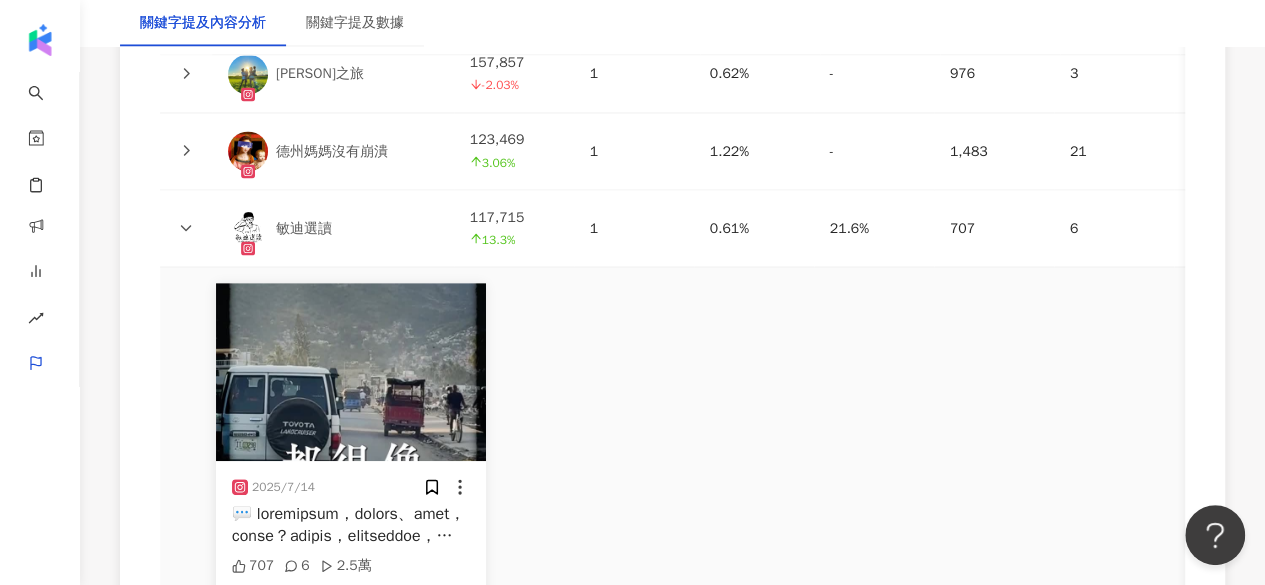 scroll, scrollTop: 5832, scrollLeft: 0, axis: vertical 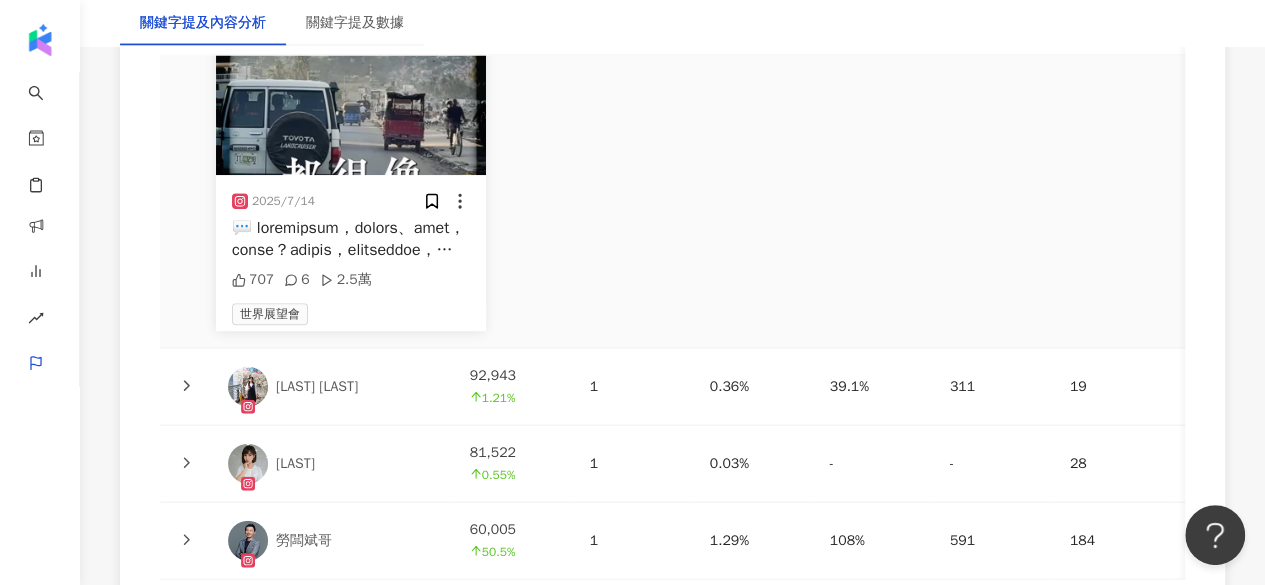 click at bounding box center (186, 387) 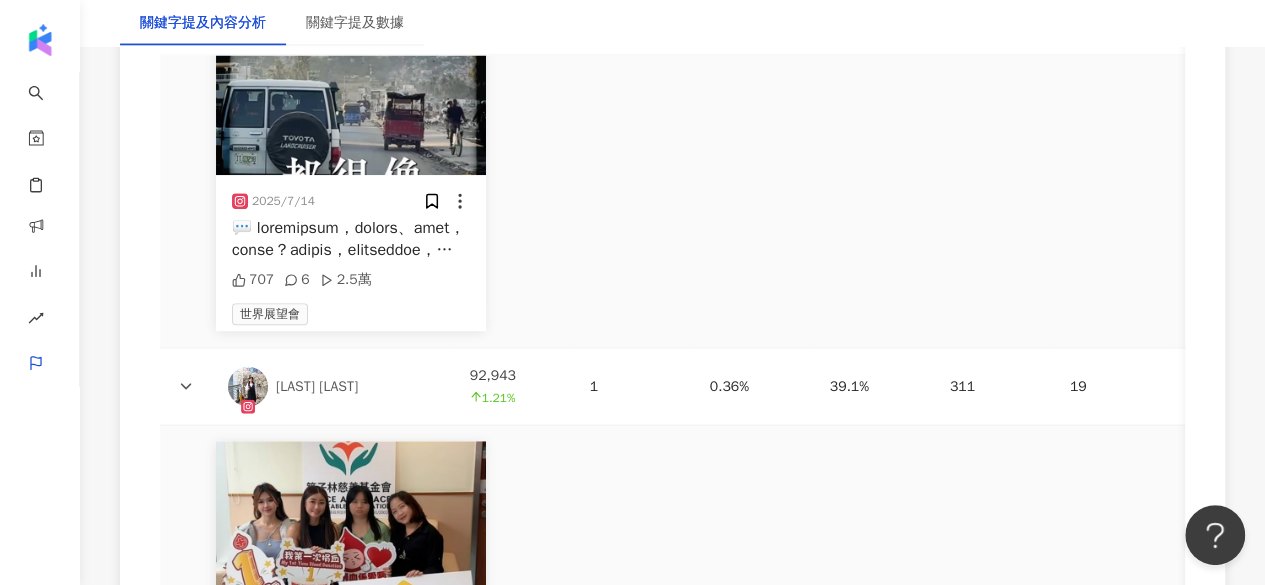scroll, scrollTop: 6112, scrollLeft: 0, axis: vertical 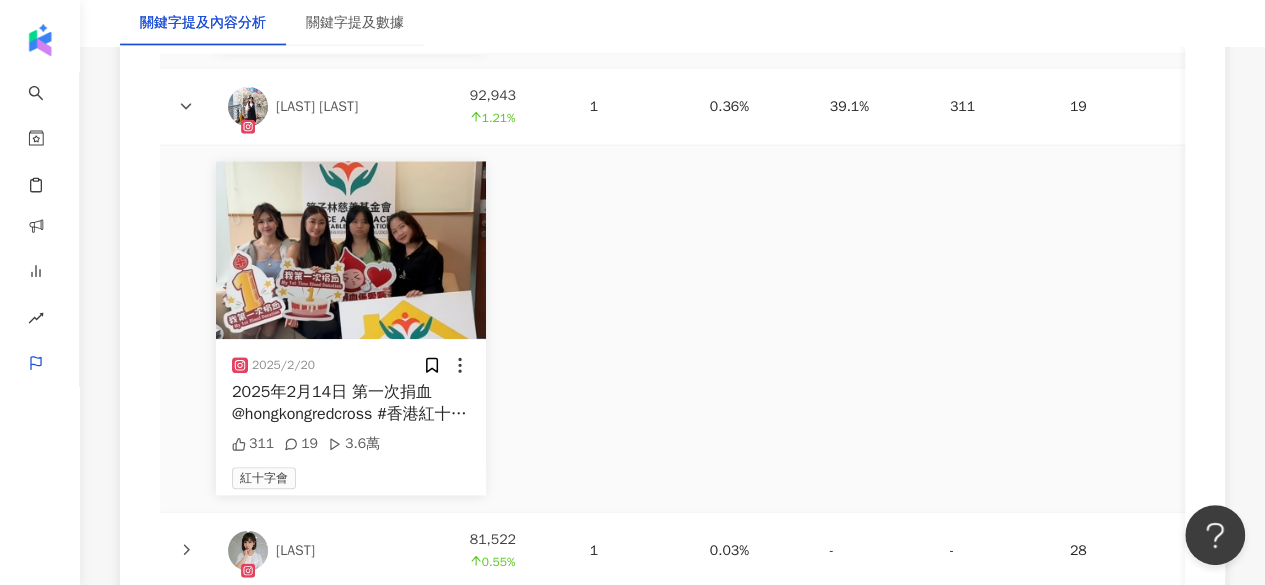 click 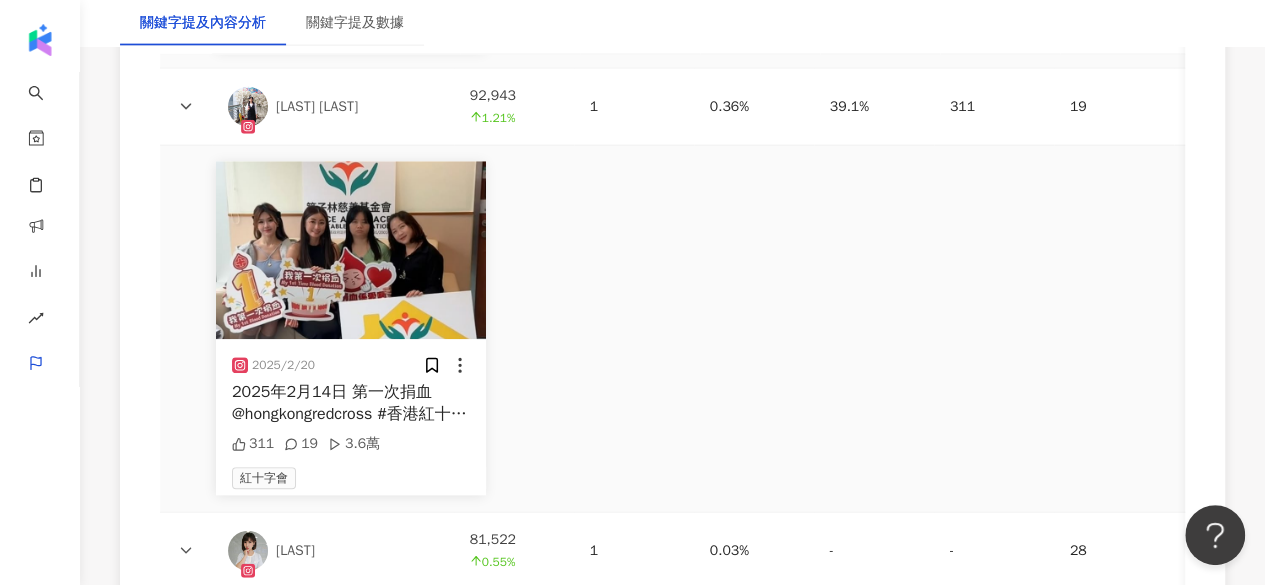 scroll, scrollTop: 6455, scrollLeft: 0, axis: vertical 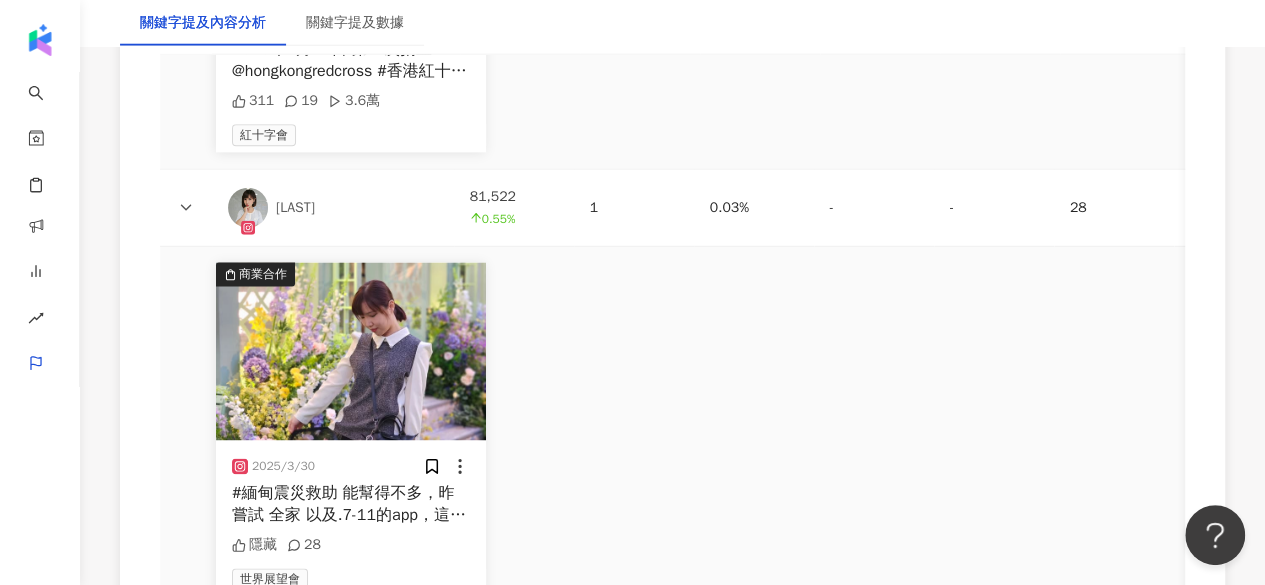 click on "#緬甸震災救助 能幫得不多，昨嘗試 全家 以及.7-11的app，這2家的線上捐款，一下就能完成，生而為人，盡一點點微薄的心意🥹
♦全家APP捐款操作步驟：
「全家」APP首頁選擇「我的公益」icon→點選「捐$做公益」→點選「0328緬甸強震愛心捐款專區」→點選「台灣世界展望會」或「基督教芥菜種會」進行捐款。
@familymart_tw
♦7-11捐款操作步驟
App搜尋"捐款"→最上面"緬甸地震特區"點進去→有四個組織可以選擇→依指示可完成捐款
7-ELEVEN把愛找回來公益募款平台結合線上OPENPOINT APP與ibon便利生活站，分別自3月30日凌晨0點、上午10點起至4月30日止攜手台灣世界展望會、基督教芥菜種會合作，啟動為期32天的緊急募款活動。
@7eleventw
#緬甸 #緬甸地震 #緬甸震災 #捐款 #地震" at bounding box center (351, 505) 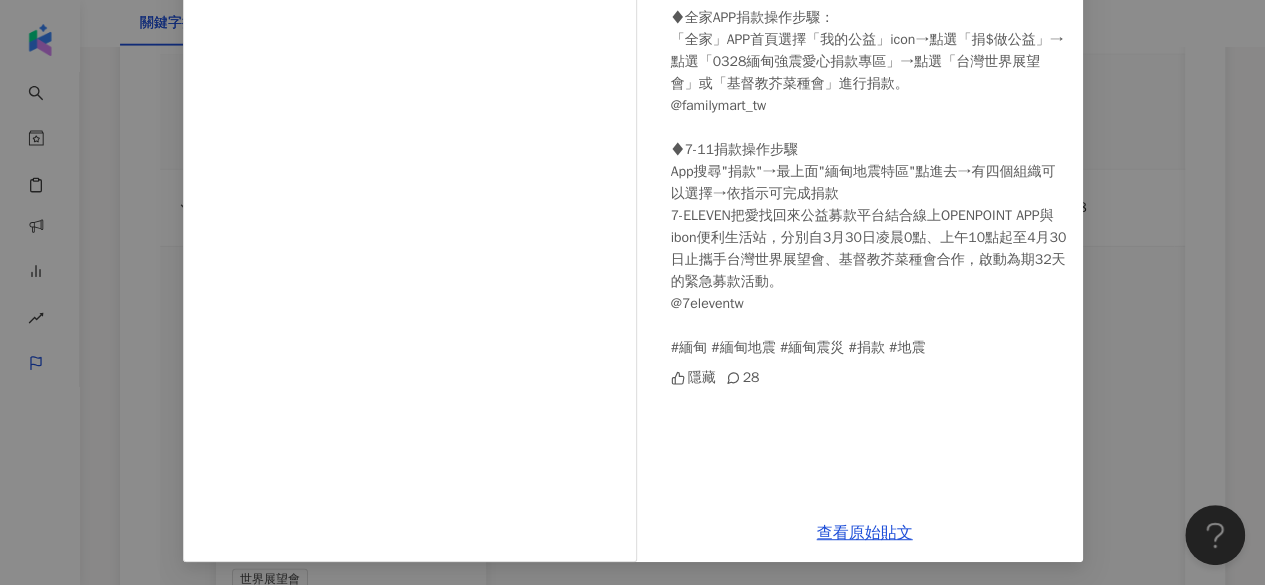 click on "#緬甸震災救助 能幫得不多，昨嘗試 全家 以及.7-11的app，這2家的線上捐款，一下就能完成，生而為人，盡一點點微薄的心意🥹
♦全家APP捐款操作步驟：
「全家」APP首頁選擇「我的公益」icon→點選「捐$做公益」→點選「0328緬甸強震愛心捐款專區」→點選「台灣世界展望會」或「基督教芥菜種會」進行捐款。
@familymart_tw
♦7-11捐款操作步驟
App搜尋"捐款"→最上面"緬甸地震特區"點進去→有四個組織可以選擇→依指示可完成捐款
7-ELEVEN把愛找回來公益募款平台結合線上OPENPOINT APP與ibon便利生活站，分別自3月30日凌晨0點、上午10點起至4月30日止攜手台灣世界展望會、基督教芥菜種會合作，啟動為期32天的緊急募款活動。
@7eleventw
#緬甸 #緬甸地震 #緬甸震災 #捐款 #地震" at bounding box center (869, 139) 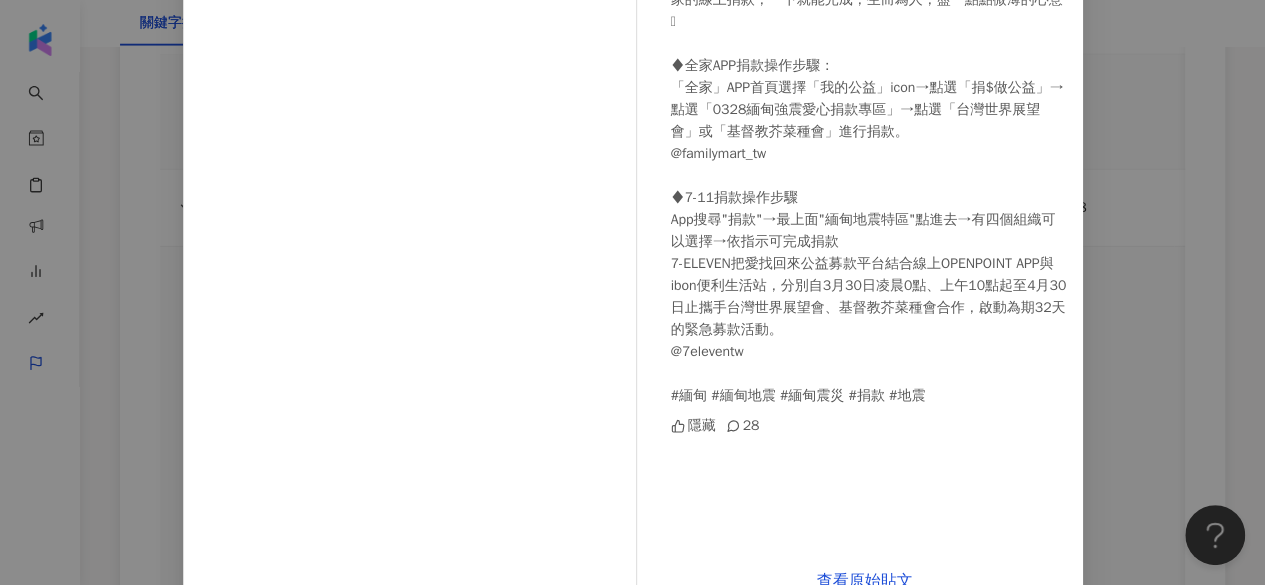 scroll, scrollTop: 60, scrollLeft: 0, axis: vertical 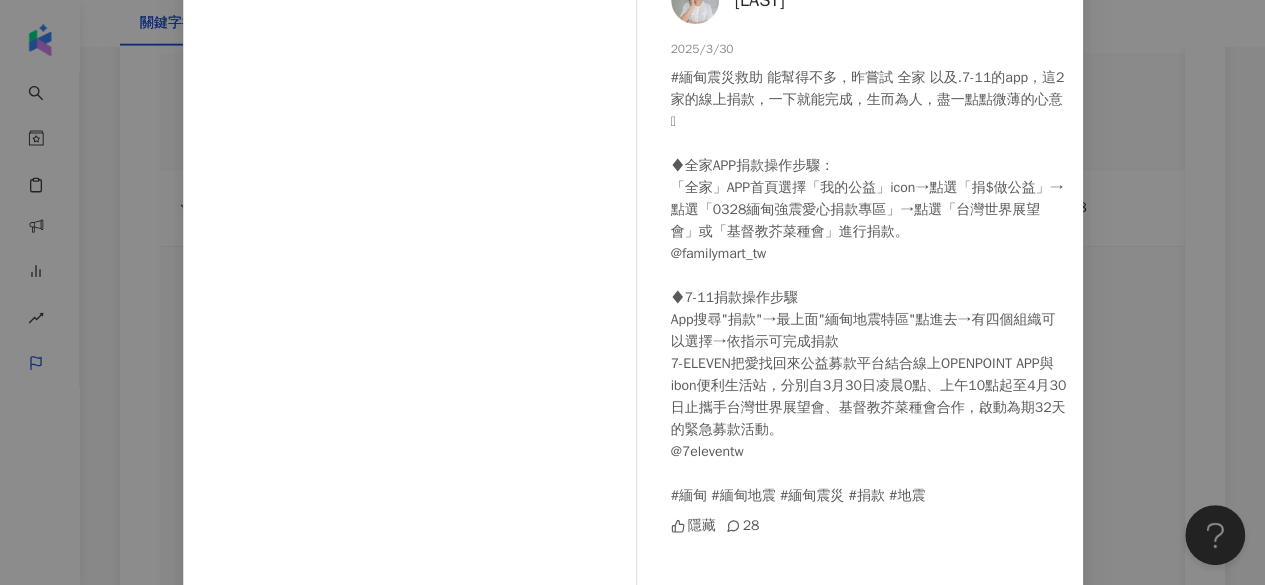 click on "[FIRST] [LAST] [DATE] #緬甸震災救助 能幫得不多，昨嘗試 全家 以及.7-11的app，這2家的線上捐款，一下就能完成，生而為人，盡一點點微薄的心意🥹
♦全家APP捐款操作步驟：
「全家」APP首頁選擇「我的公益」icon→點選「捐$做公益」→點選「0328緬甸強震愛心捐款專區」→點選「台灣世界展望會」或「基督教芥菜種會」進行捐款。
@familymart_tw
♦7-11捐款操作步驟
App搜尋"捐款"→最上面"緬甸地震特區"點進去→有四個組織可以選擇→依指示可完成捐款
7-ELEVEN把愛找回來公益募款平台結合線上OPENPOINT APP與ibon便利生活站，分別自3月30日凌晨0點、上午10點起至4月30日止攜手台灣世界展望會、基督教芥菜種會合作，啟動為期32天的緊急募款活動。
@7eleventw
#緬甸 #緬甸地震 #緬甸震災 #捐款 #地震 隱藏 28 查看原始貼文" at bounding box center [632, 292] 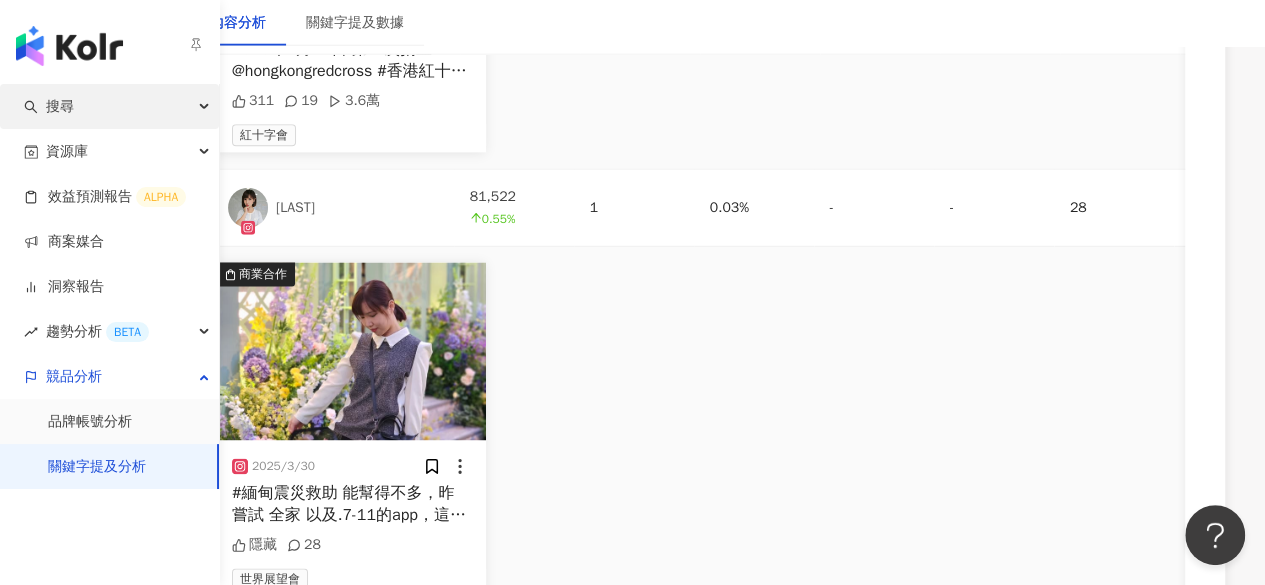 click on "搜尋" at bounding box center [109, 106] 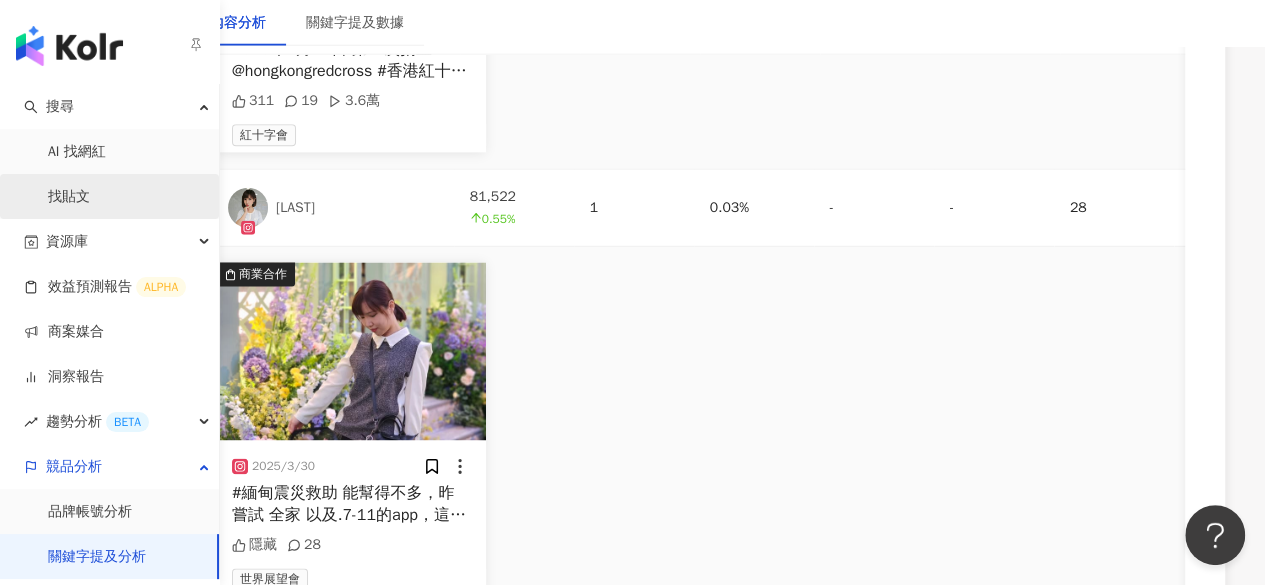 click on "找貼文" at bounding box center (69, 197) 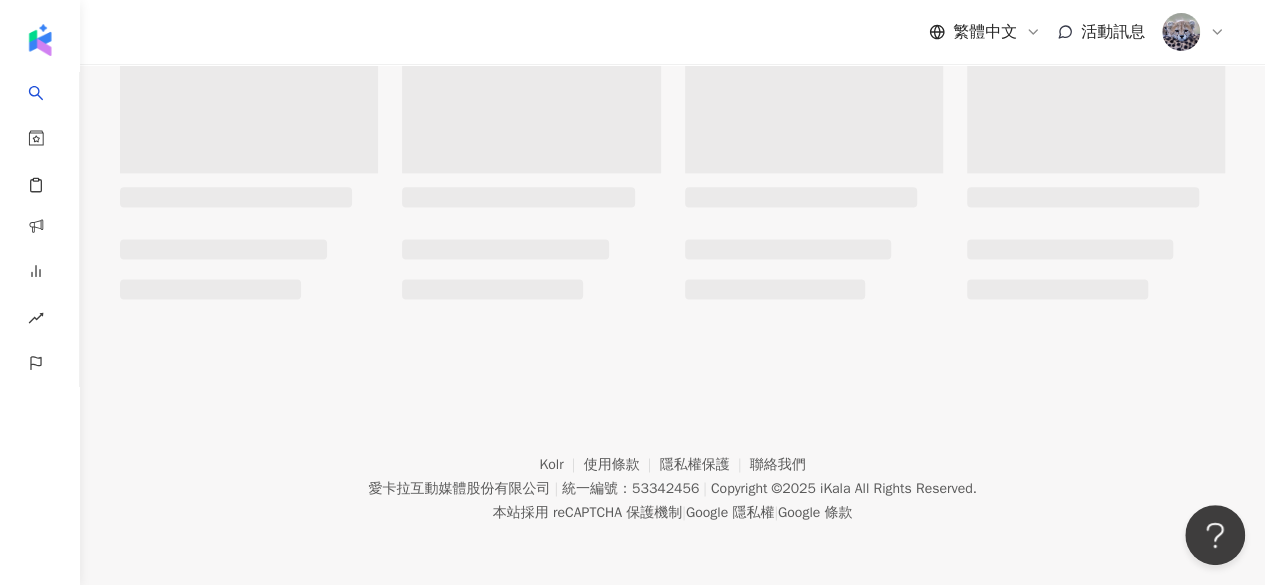 scroll, scrollTop: 0, scrollLeft: 0, axis: both 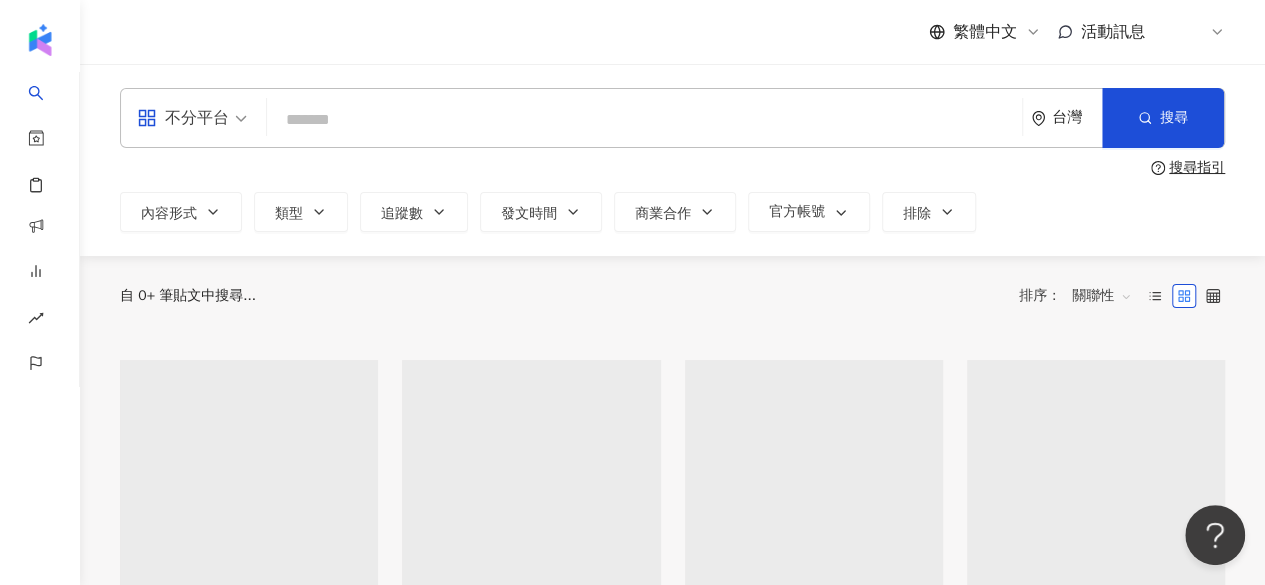 click at bounding box center [644, 119] 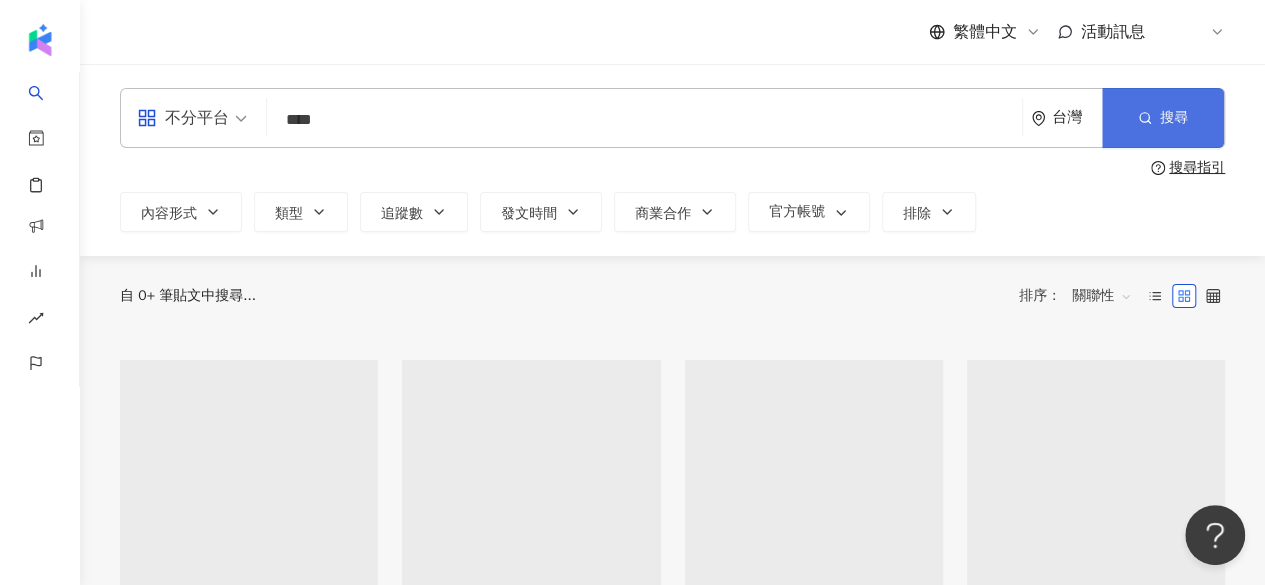 type on "****" 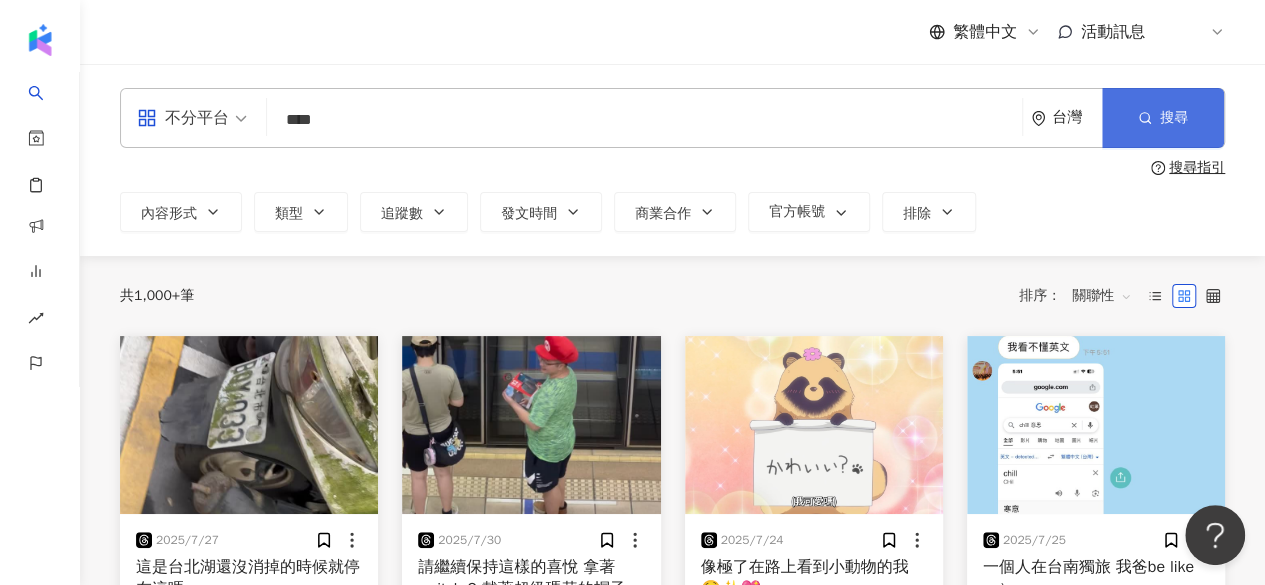 click 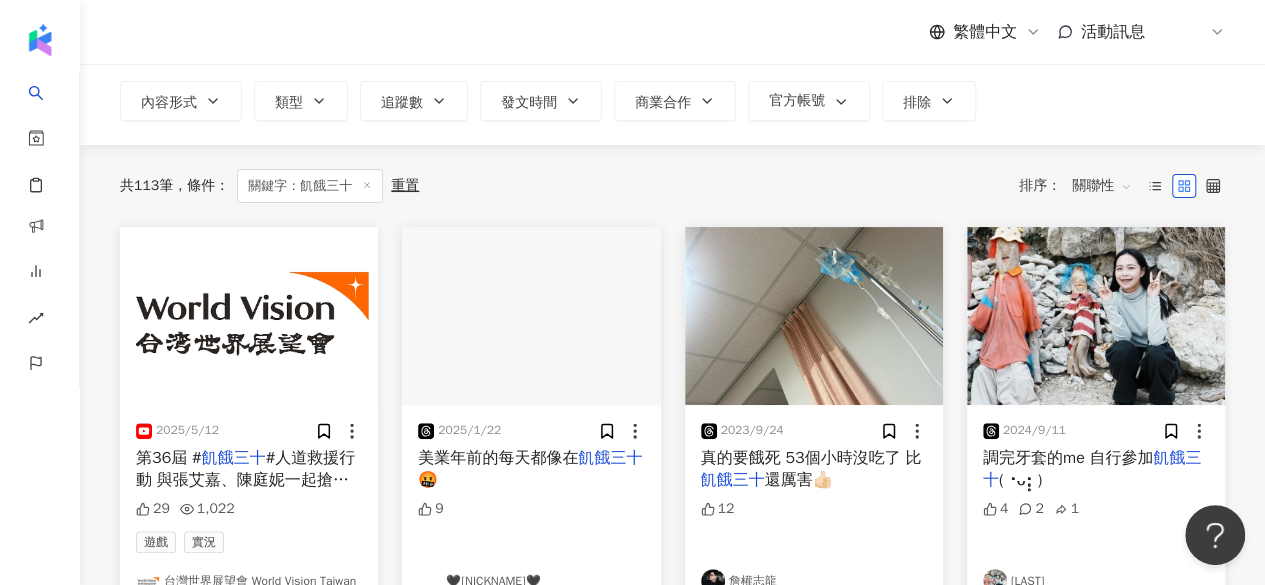 scroll, scrollTop: 0, scrollLeft: 0, axis: both 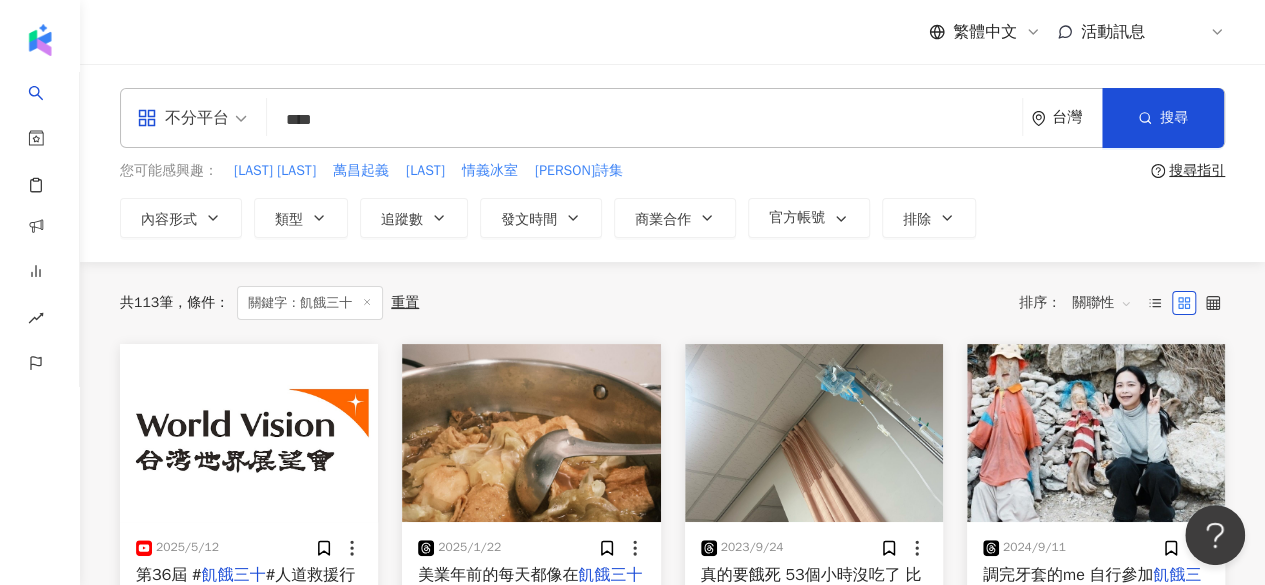 click on "不分平台" at bounding box center [183, 118] 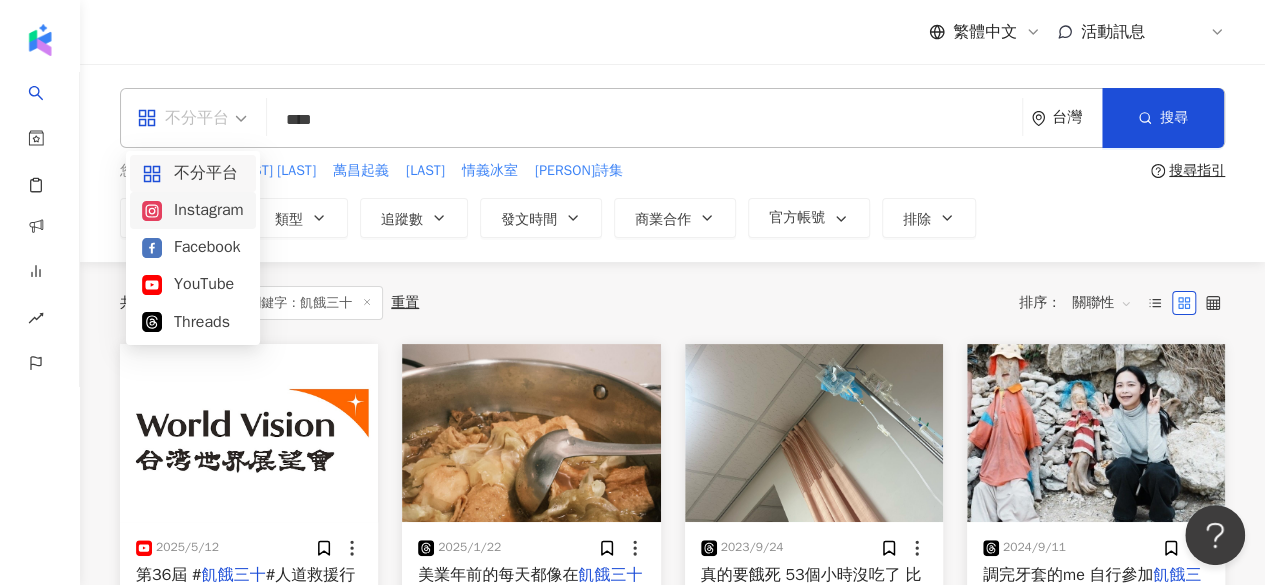 click on "Instagram" at bounding box center (193, 210) 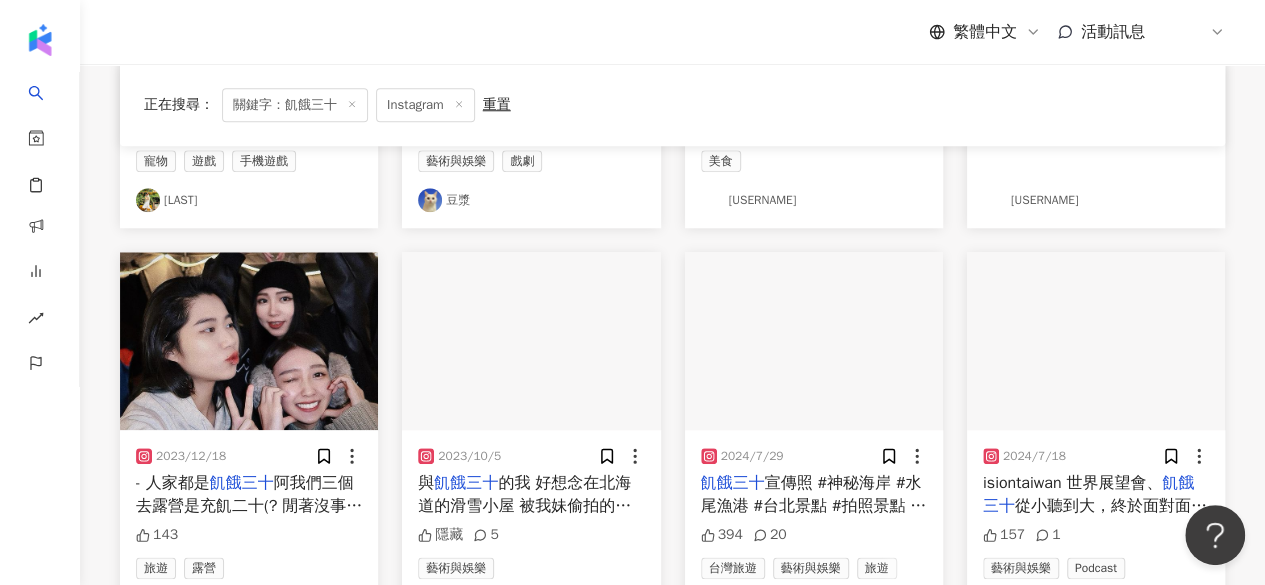 scroll, scrollTop: 688, scrollLeft: 0, axis: vertical 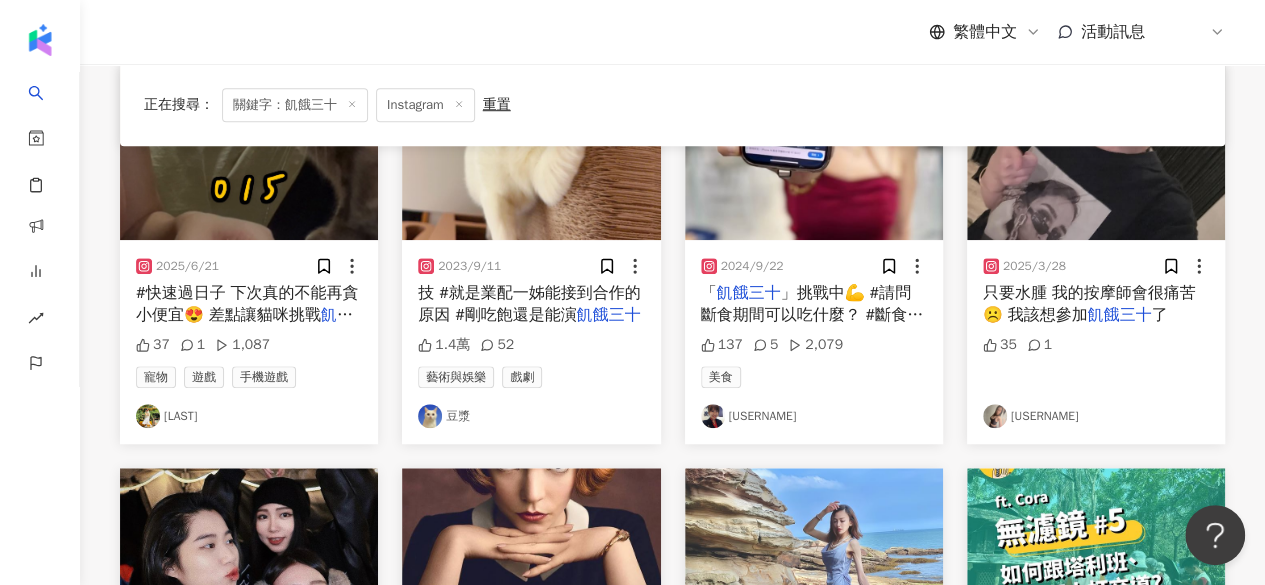 click on "」挑戰中💪
#請問斷食期間可以吃什麼？
#斷食真的可以排毒嗎？" at bounding box center (812, 315) 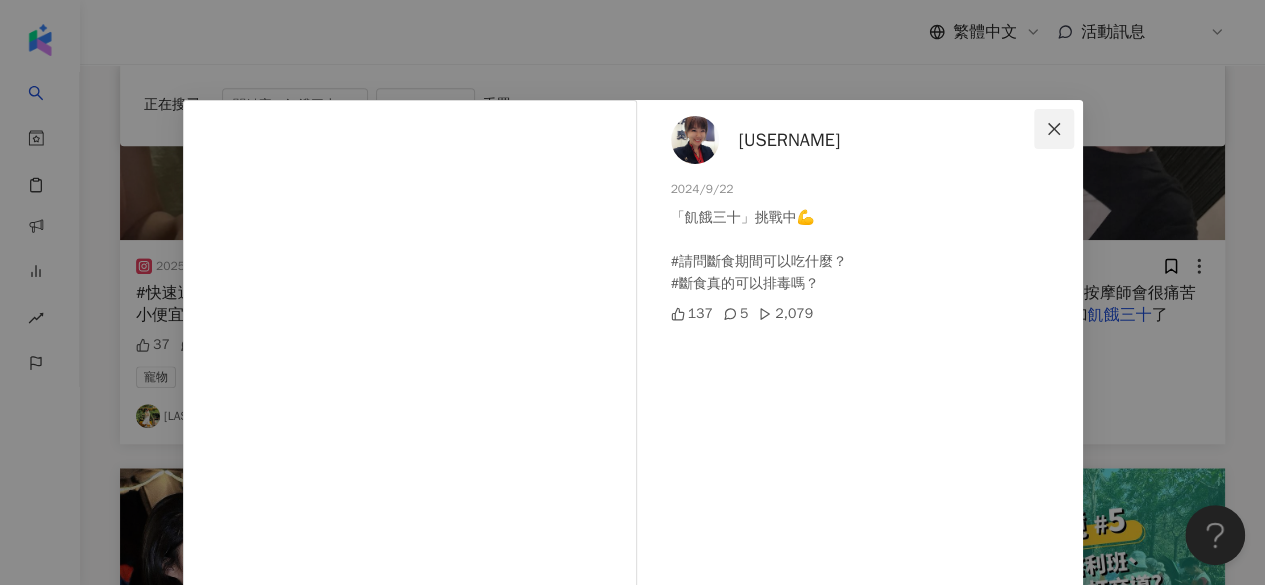 click at bounding box center (1054, 129) 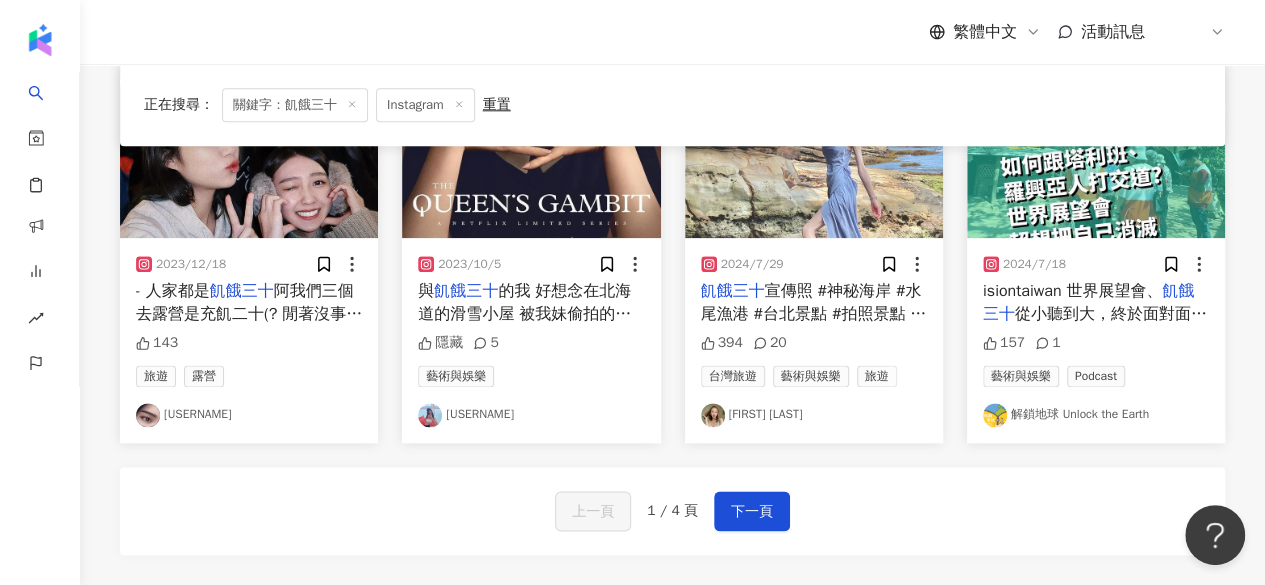 scroll, scrollTop: 1080, scrollLeft: 0, axis: vertical 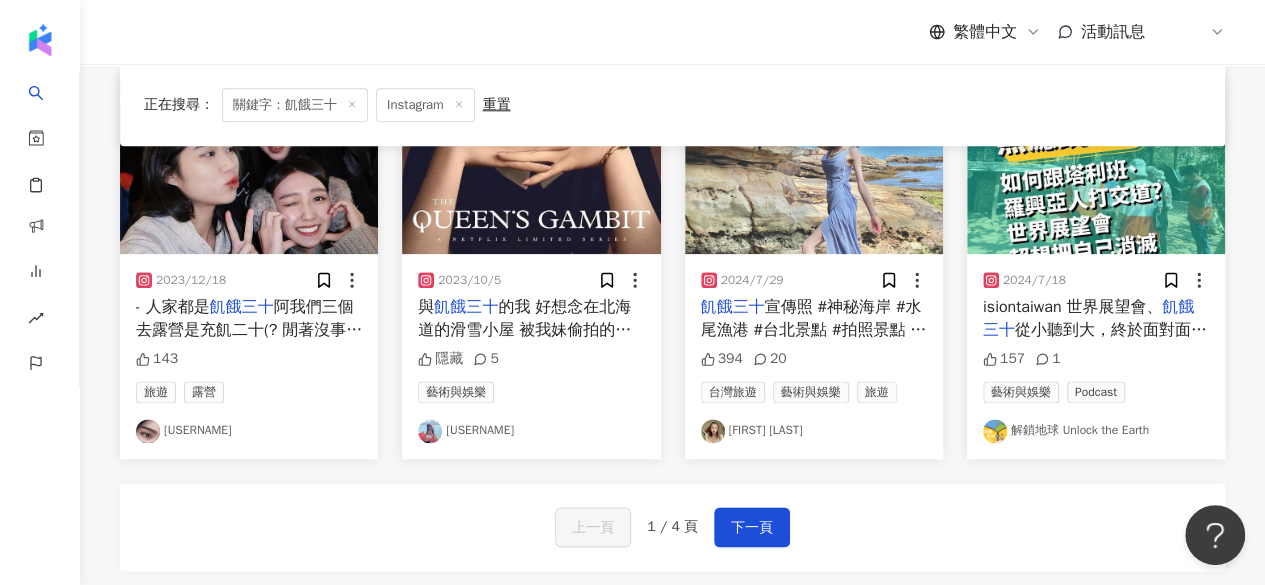 click on "從小聽到大，終於面對面請他們聊聊" at bounding box center (1095, 341) 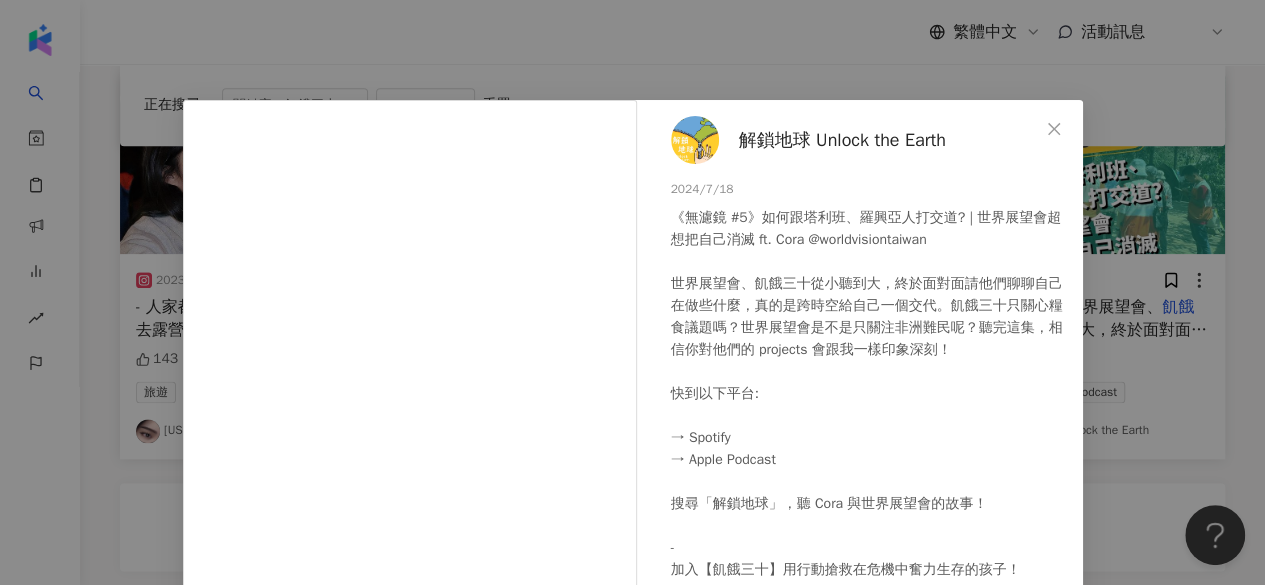 scroll, scrollTop: 104, scrollLeft: 0, axis: vertical 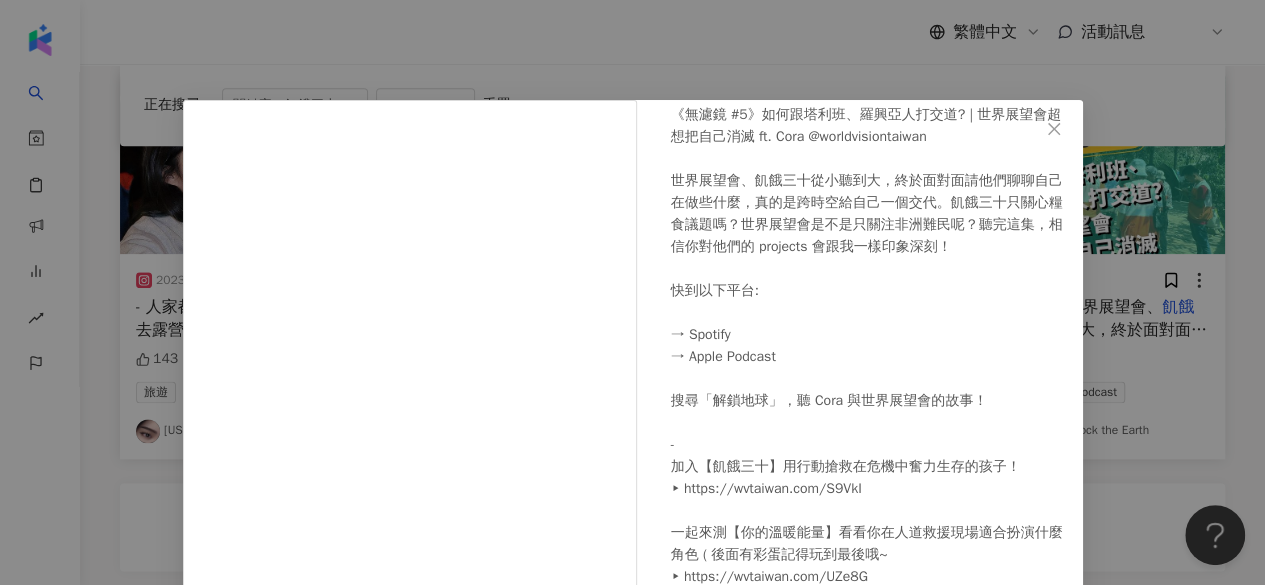 click on "解鎖地球 Unlock the Earth [DATE] 《無濾鏡 #5》如何跟塔利班、羅興亞人打交道? | 世界展望會超想Mình消滅 ft. Cora @worldvisiontaiwan
世界展望會、飢餓三十從小聽到大，終於面對面請他們聊聊自己在做些什麼，真的是跨時空給自己一個交代。飢餓三十只關心糧食議題嗎？世界展望會是不是只關注非洲難民呢？聽完這集，相信你對他們的 projects 會跟我一樣印象深刻！
快到以下平台:
→ Spotify
→ Apple Podcast
搜尋「解鎖地球」，聽 Cora 與世界展望會的故事！
-
加入【飢餓三十】用行動搶救在危機中奮力生存的孩子！
▸ https://wvtaiwan.com/S9VkI
一起來測【你的溫暖能量】看看你在人道救援現場適合扮演什麼角色 ( 後面有彩蛋記得玩到最後哦~
▸ https://wvtaiwan.com/UZe8G
Photo credit: 世界展望會 @worldvisiontaiwan
#podcast #議題 #貧窮 #飢餓 #糧食 #難民 #流離失所 157 1 查看原始貼文" at bounding box center (632, 292) 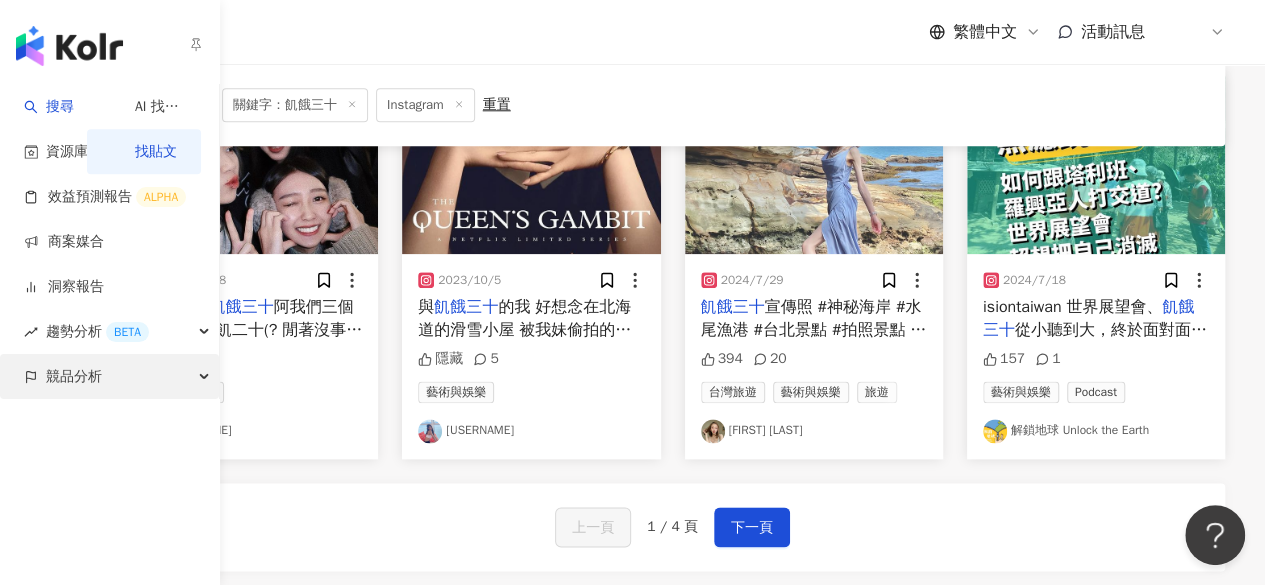 click on "搜尋 AI 找網紅 找貼文 資源庫 效益預測報告 ALPHA 商案媒合 洞察報告 趨勢分析 BETA 競品分析" at bounding box center [110, 241] 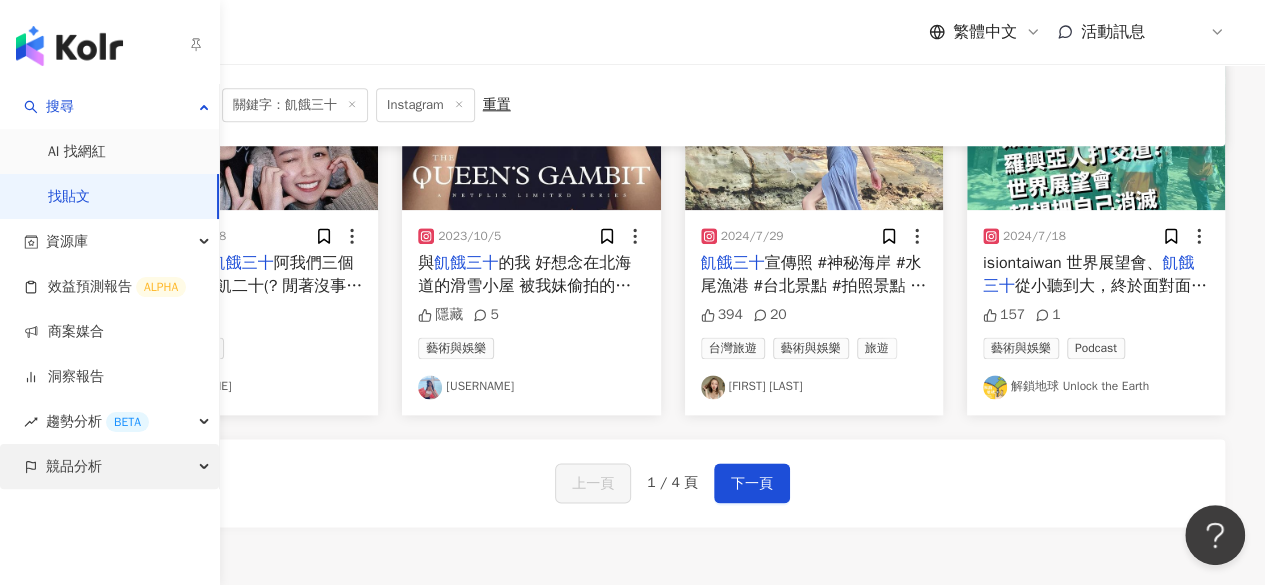 click on "競品分析" at bounding box center (74, 466) 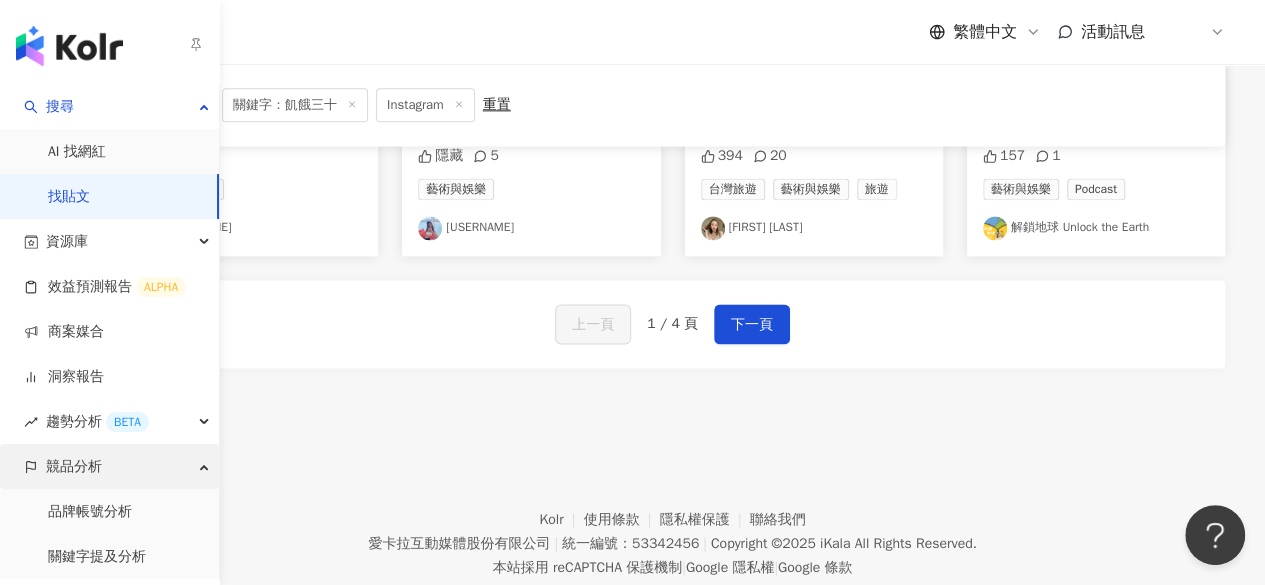 scroll, scrollTop: 1284, scrollLeft: 0, axis: vertical 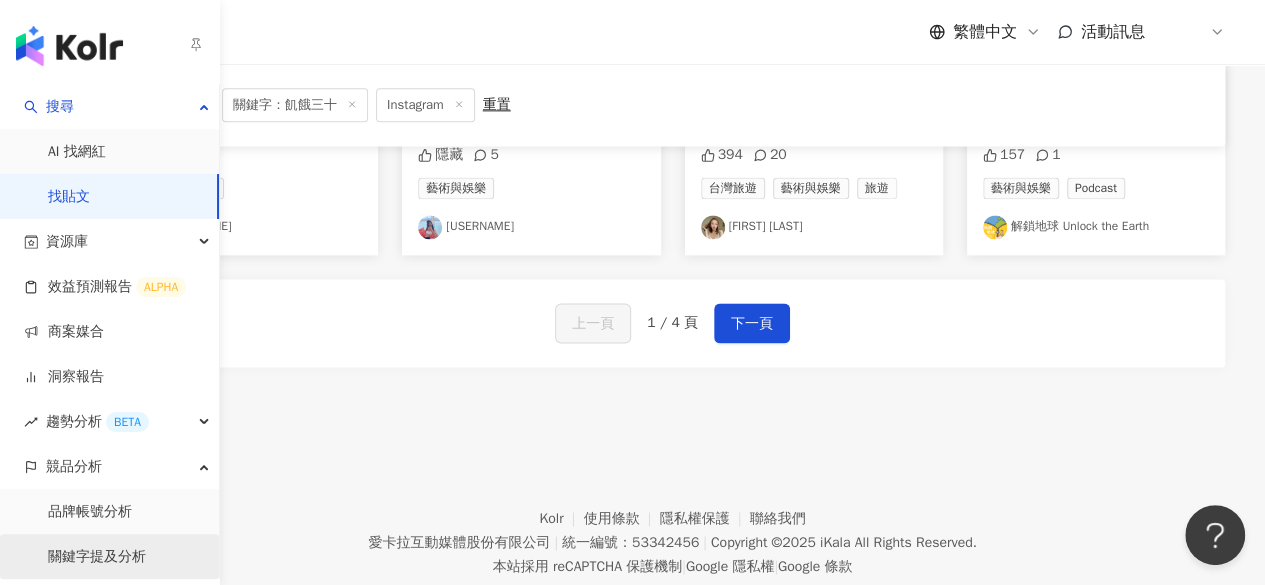 click on "關鍵字提及分析" at bounding box center (97, 557) 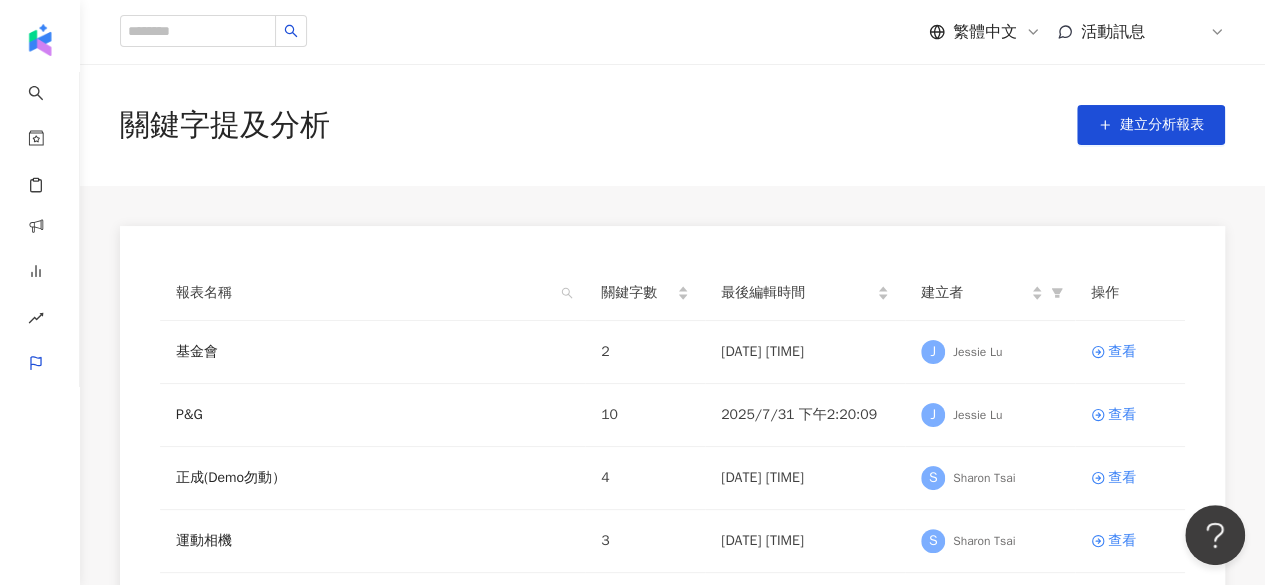 scroll, scrollTop: 171, scrollLeft: 0, axis: vertical 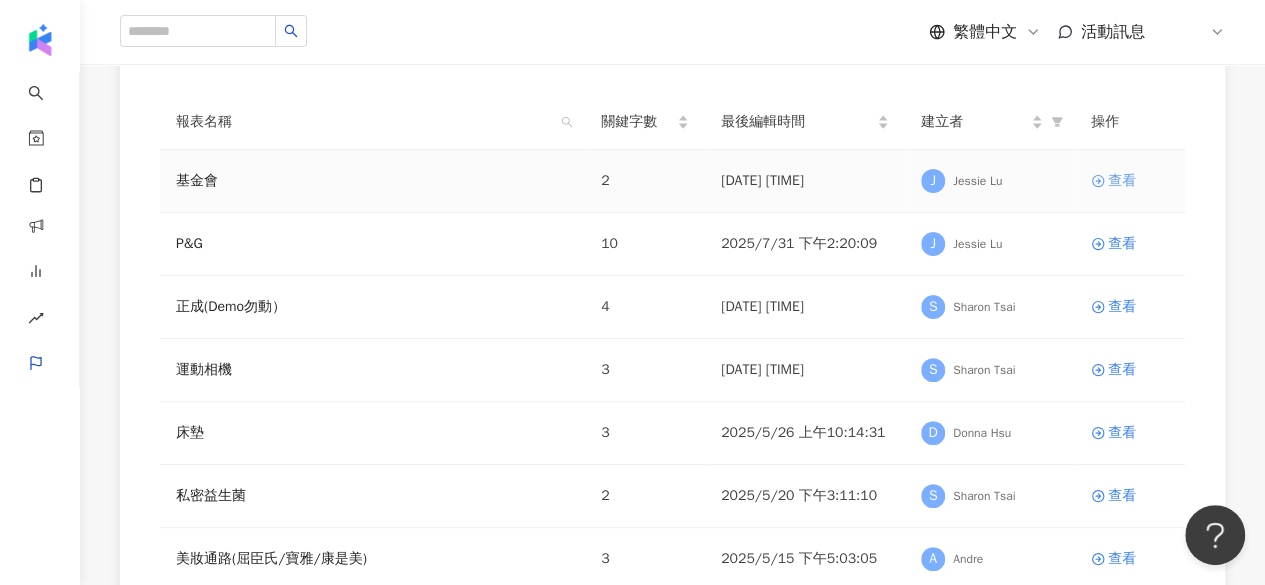click on "查看" at bounding box center [1122, 181] 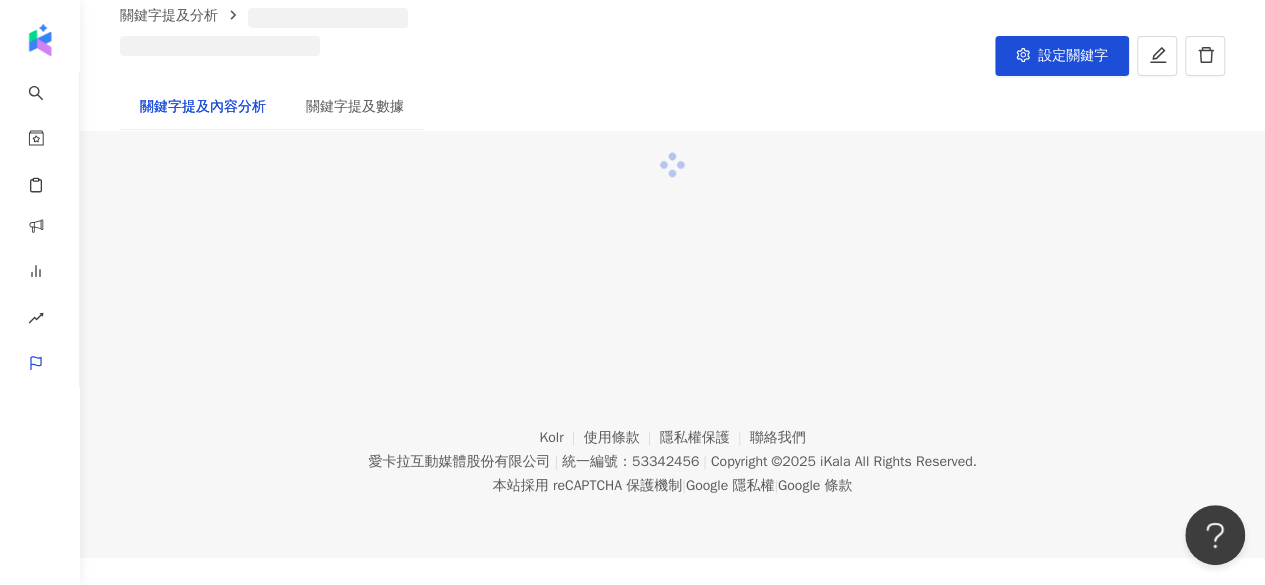 scroll, scrollTop: 0, scrollLeft: 0, axis: both 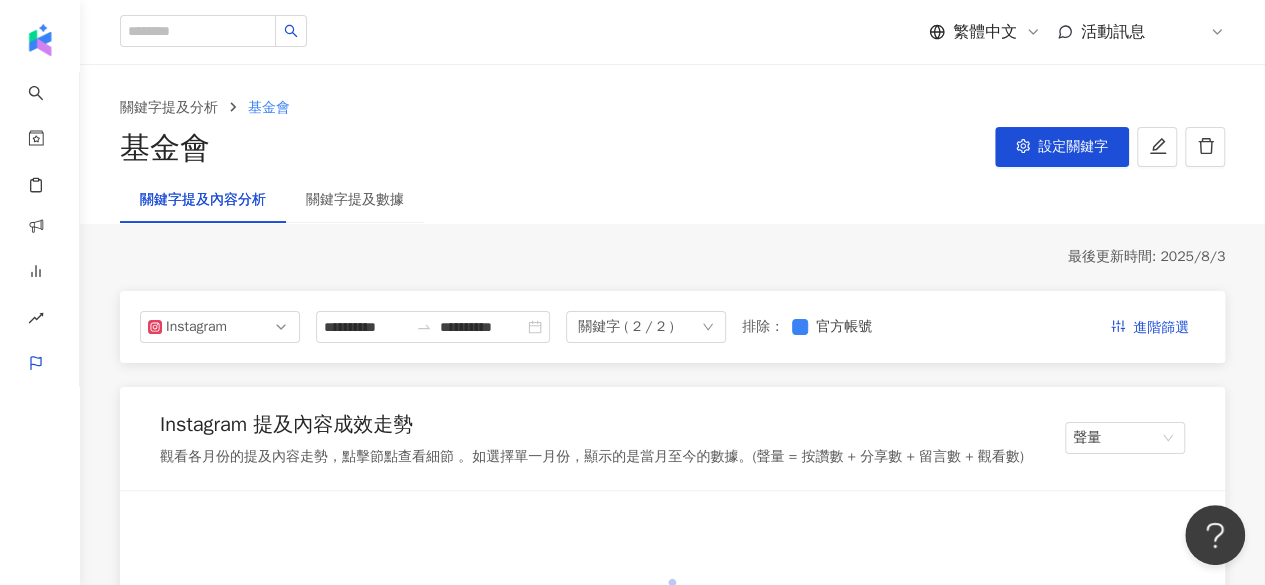 click on "關鍵字提及數據" at bounding box center [355, 200] 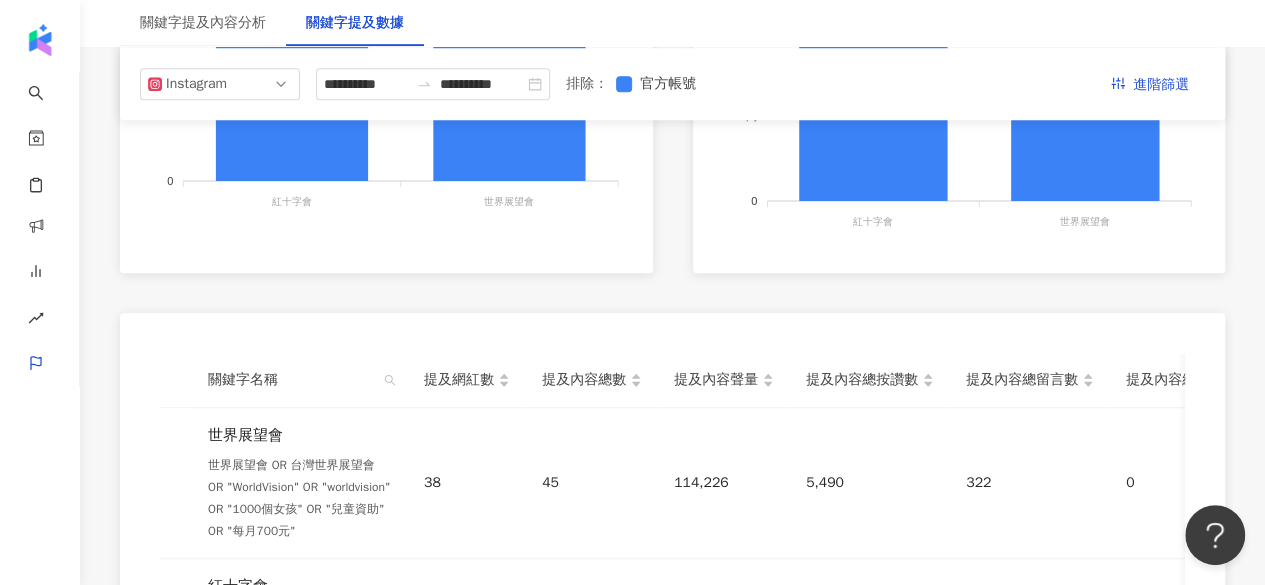 scroll, scrollTop: 711, scrollLeft: 0, axis: vertical 